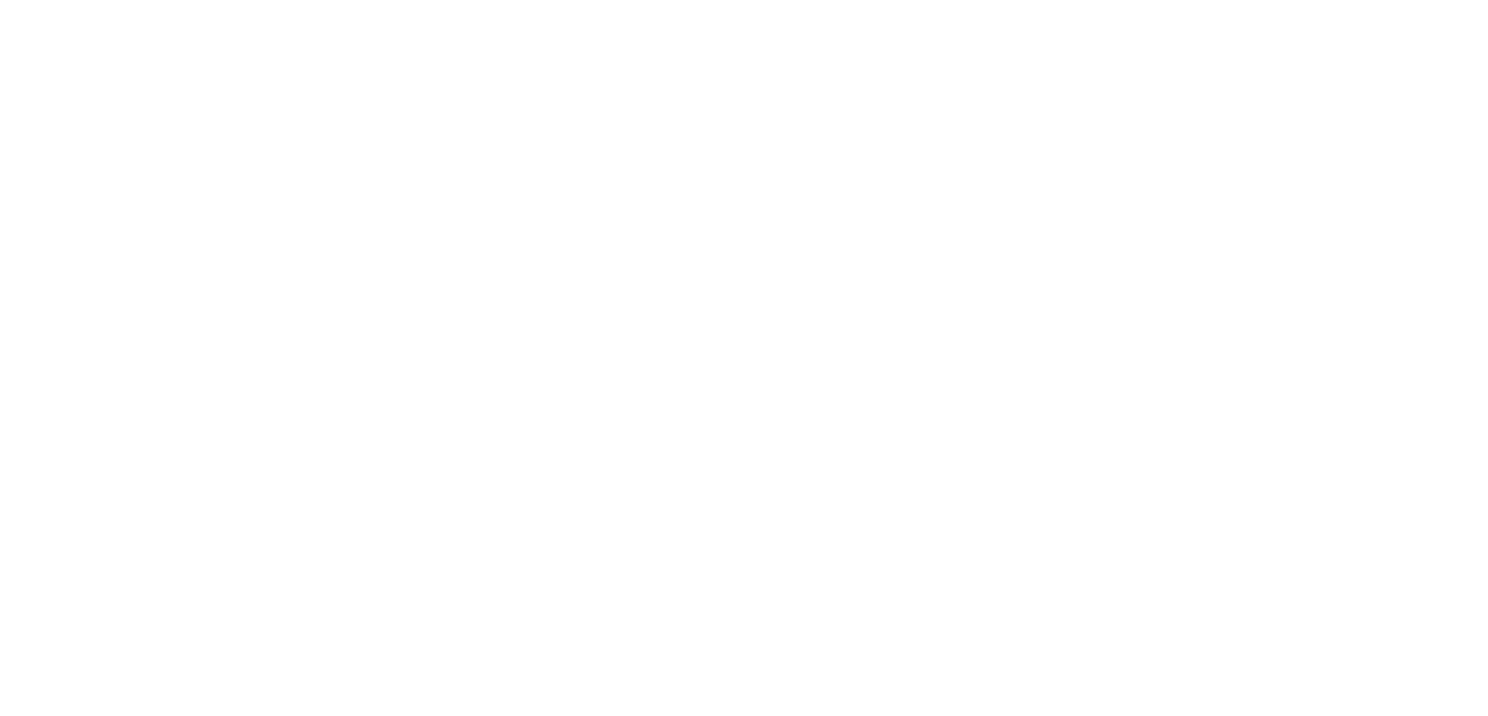scroll, scrollTop: 0, scrollLeft: 0, axis: both 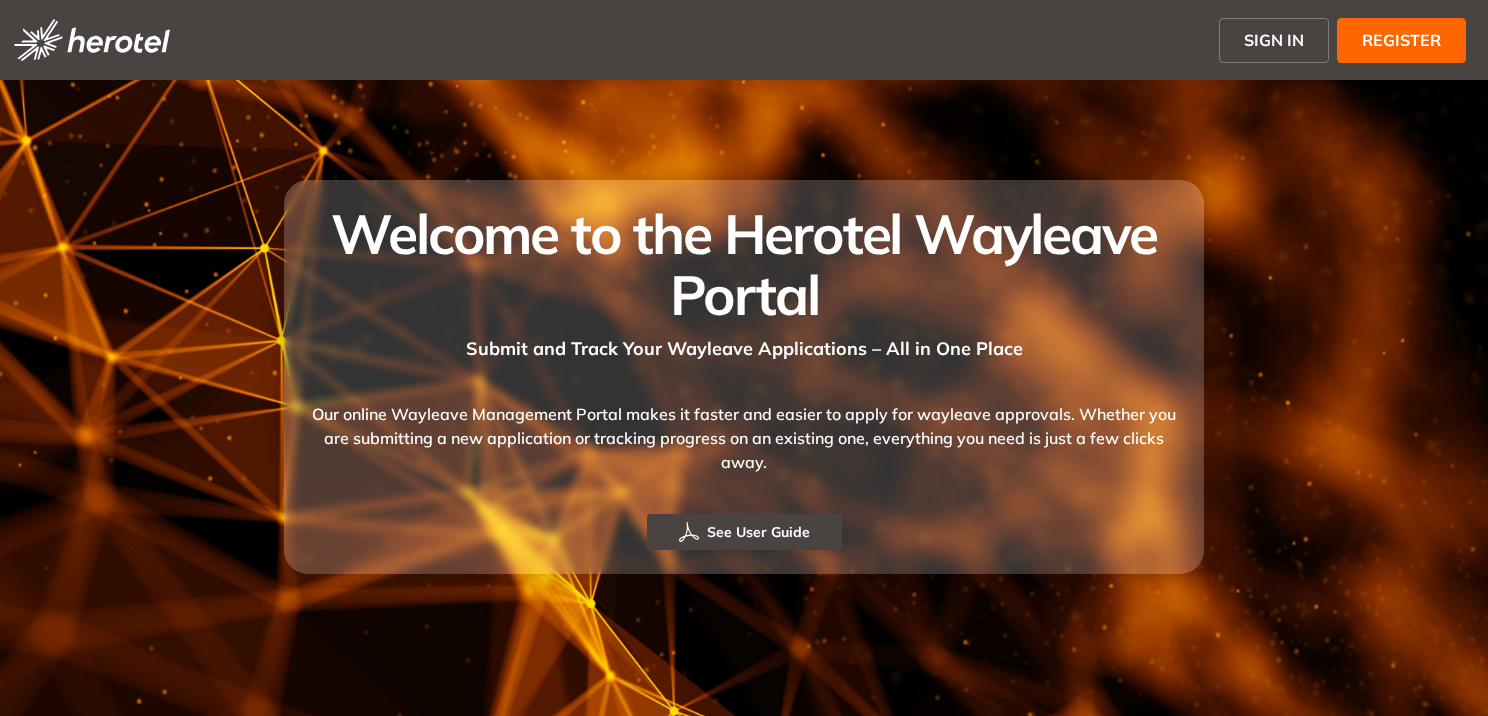 click on "REGISTER" at bounding box center (1401, 40) 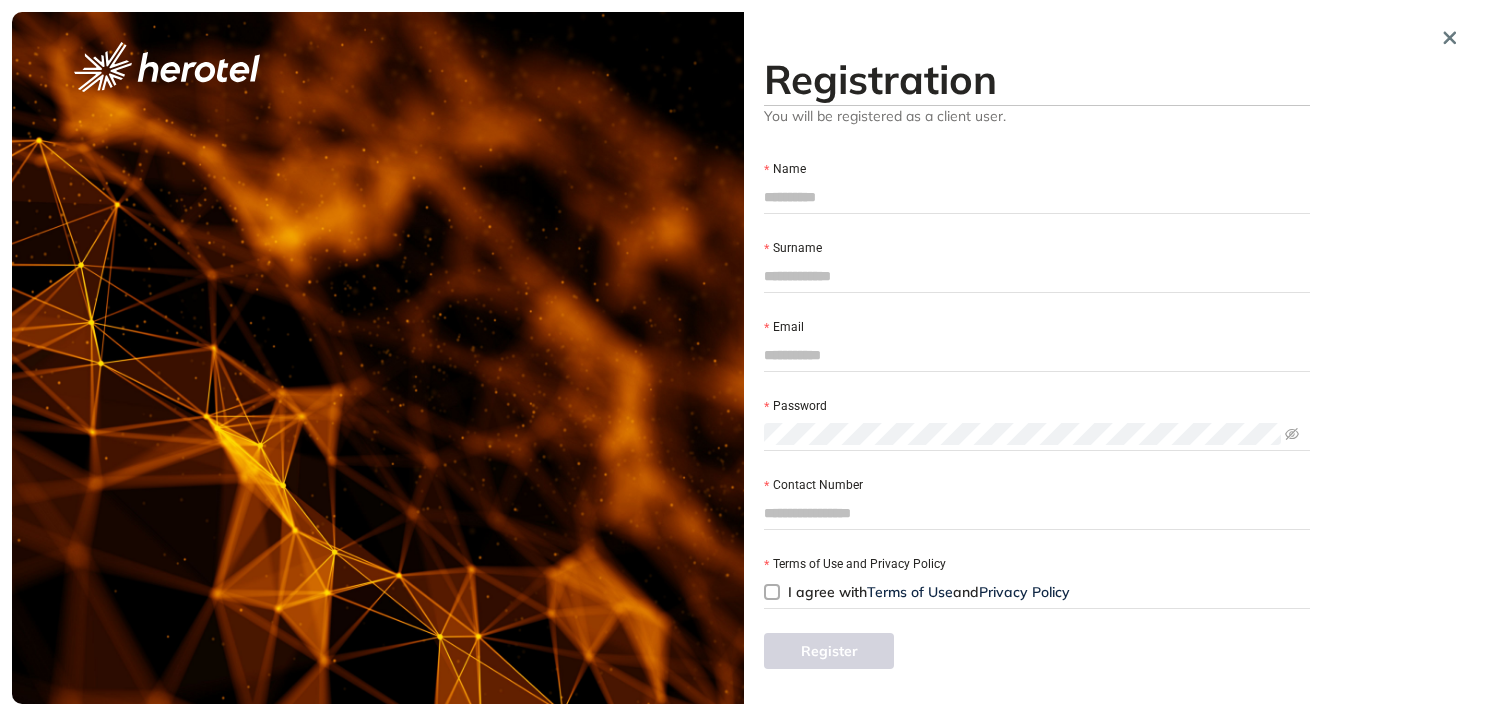 click on "Name" at bounding box center (1037, 197) 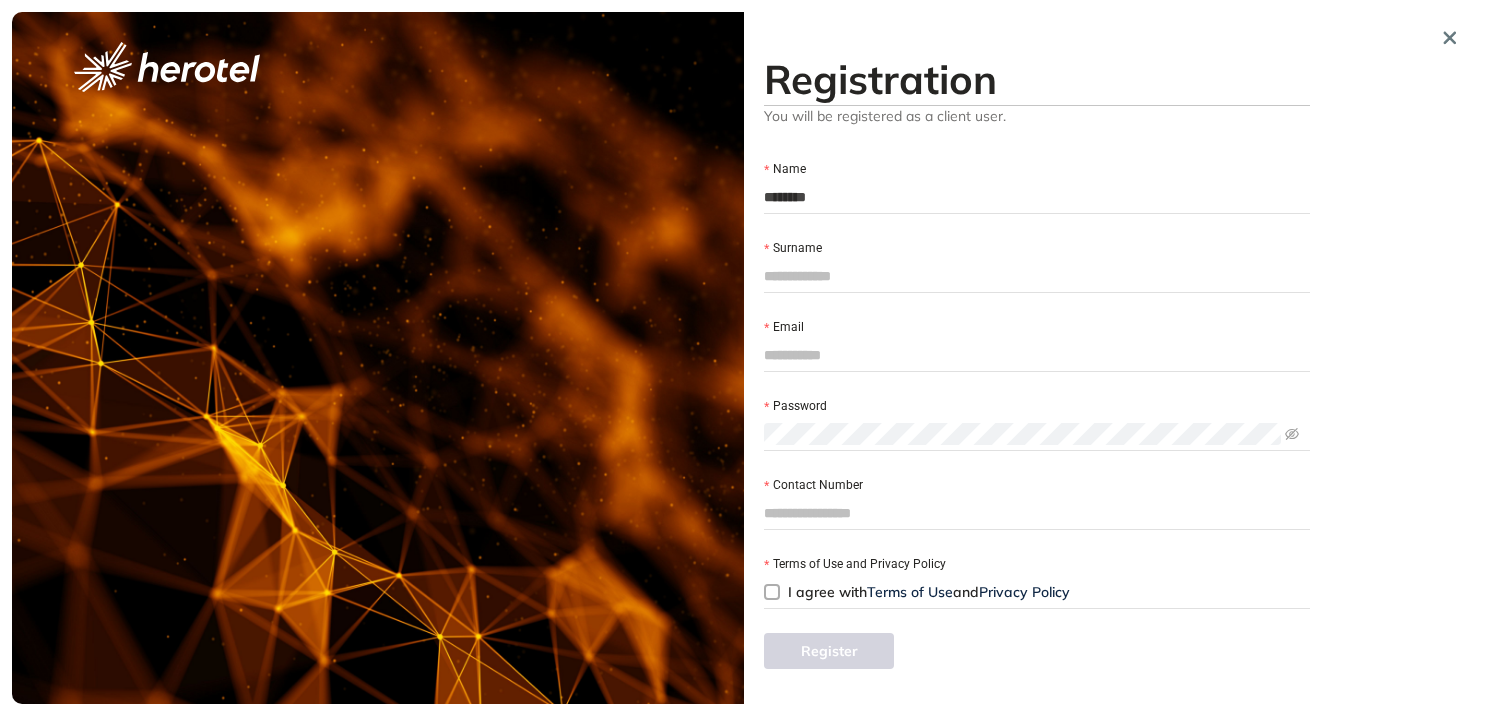 type on "**********" 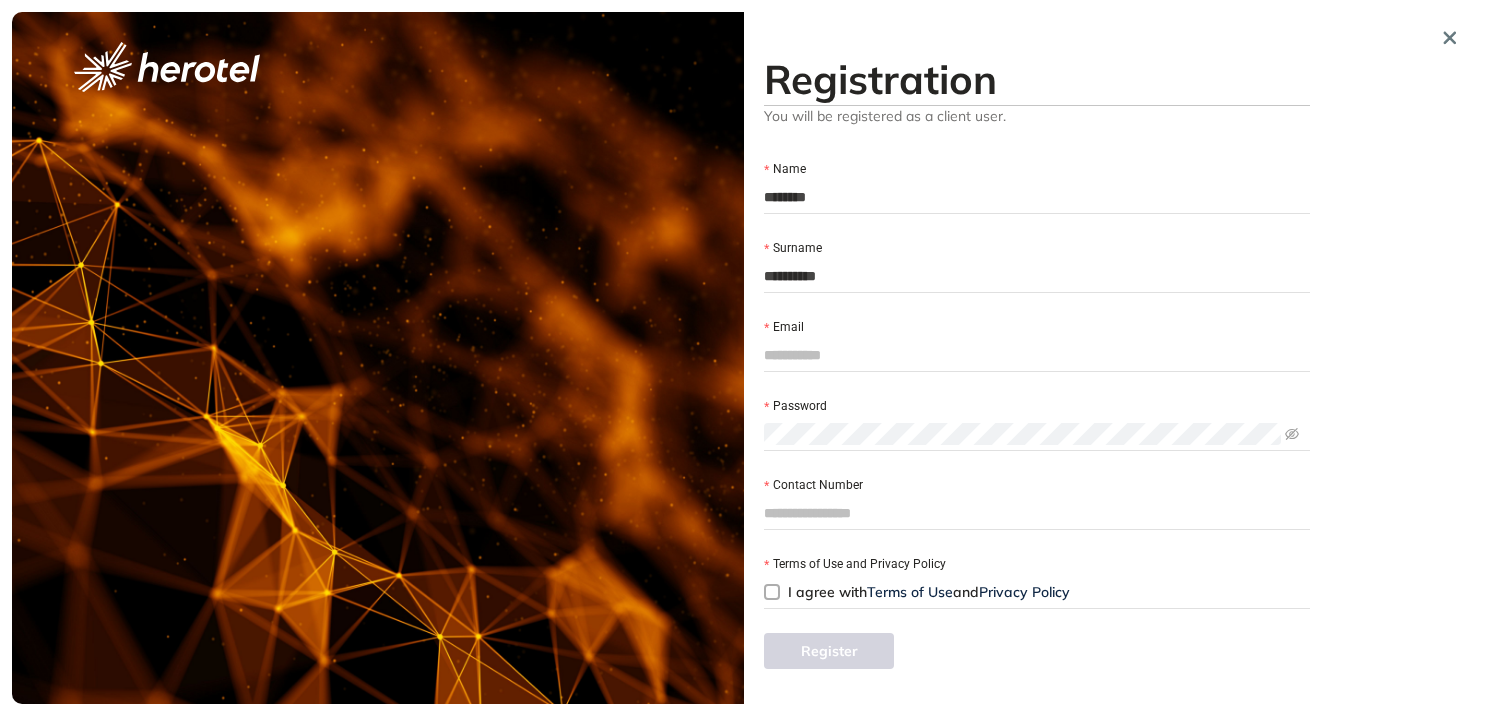 type on "**********" 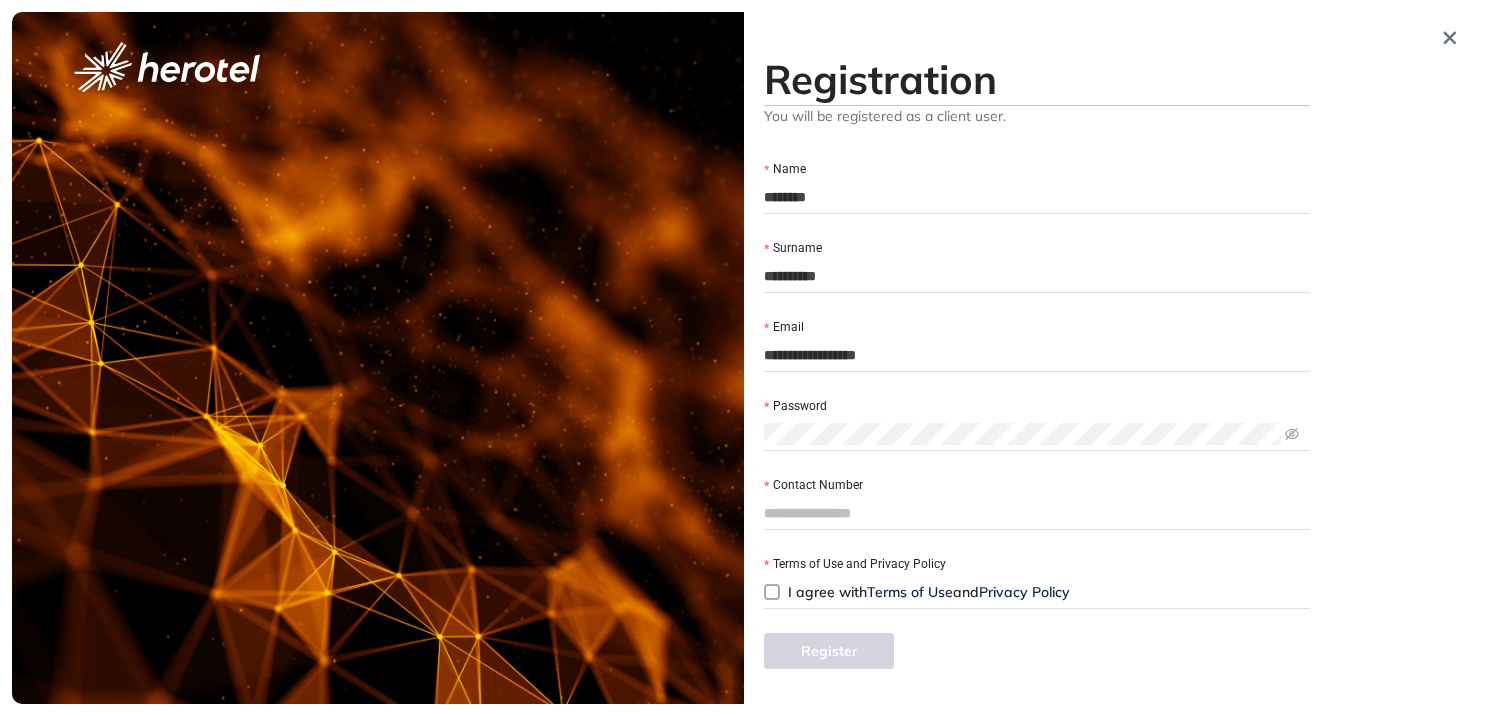 type on "**********" 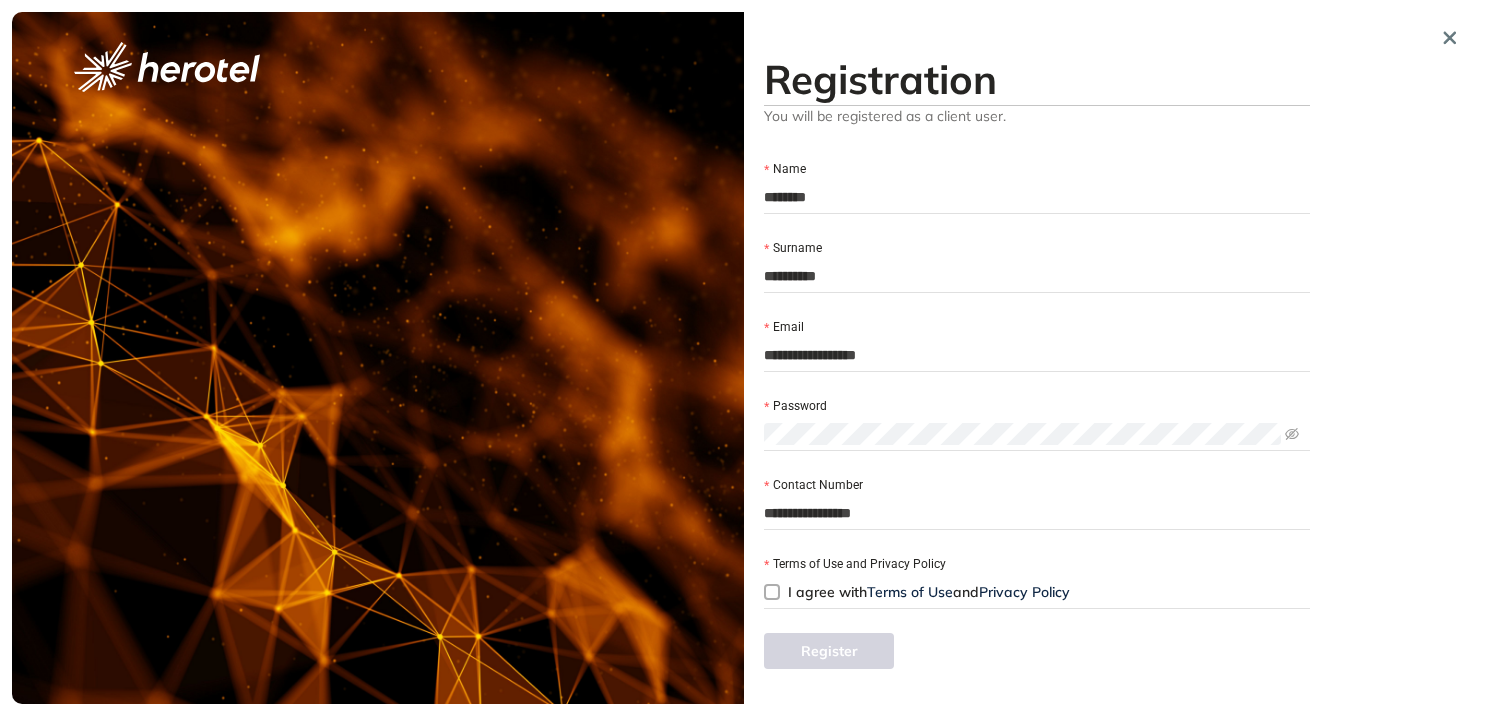 click on "I agree with  Terms of Use  and  Privacy Policy" at bounding box center [929, 592] 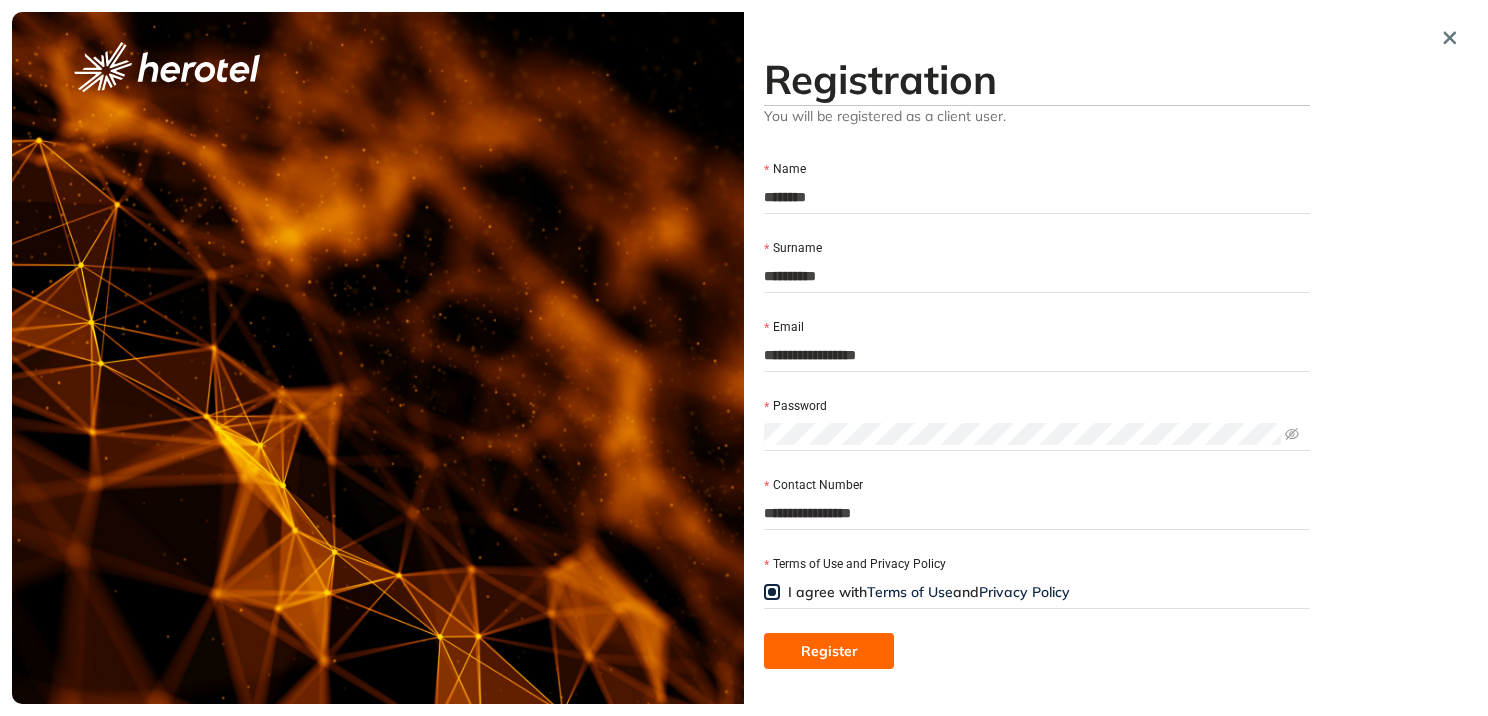 click on "Register" at bounding box center (829, 651) 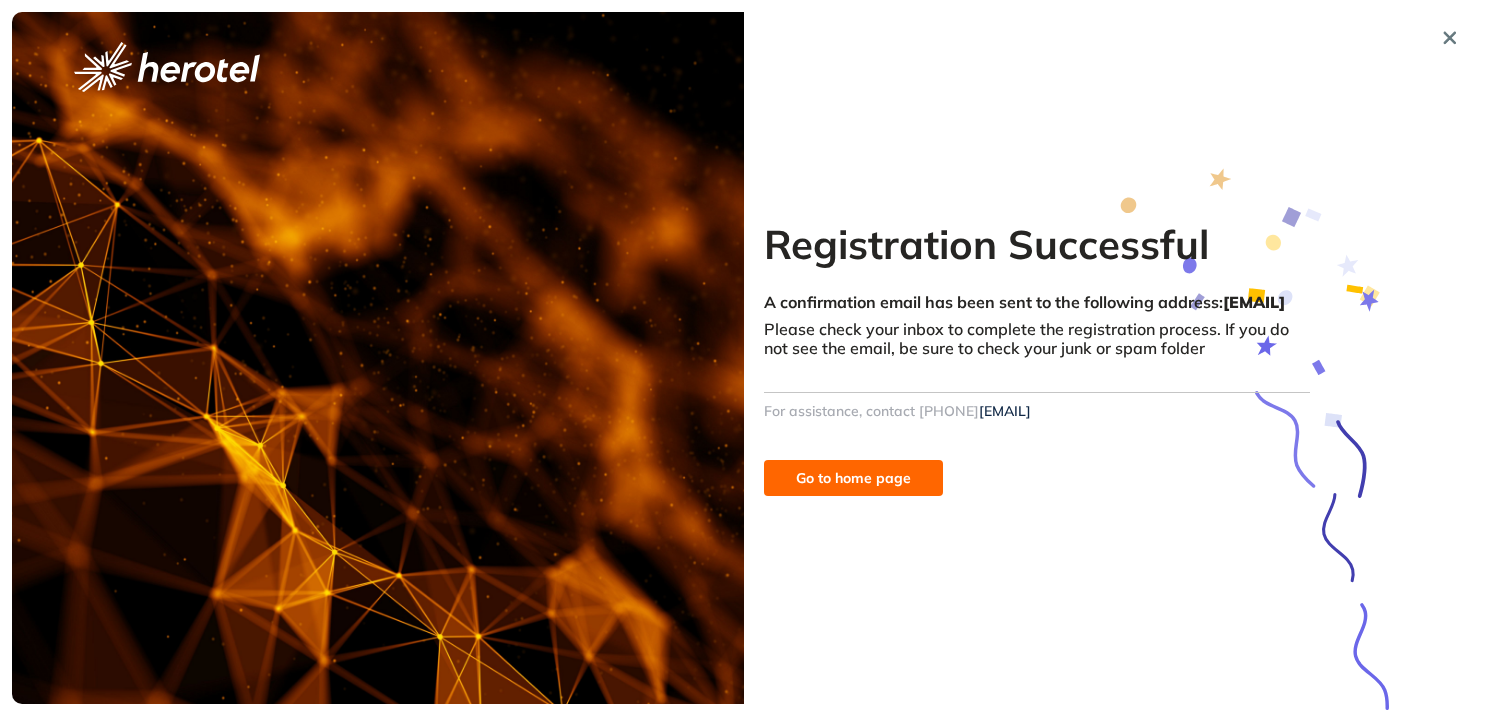 click on "Go to home page" at bounding box center (1037, 458) 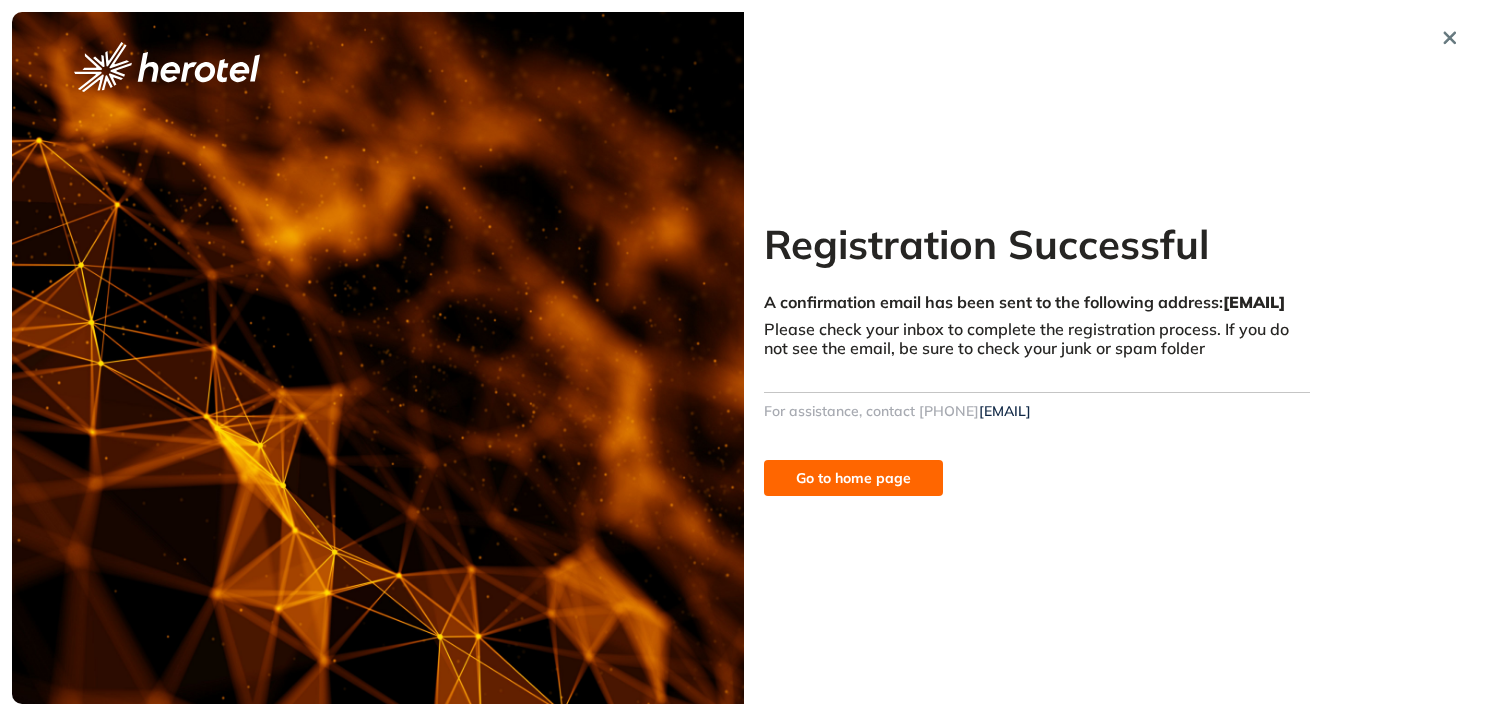 drag, startPoint x: 808, startPoint y: 480, endPoint x: 799, endPoint y: 475, distance: 10.29563 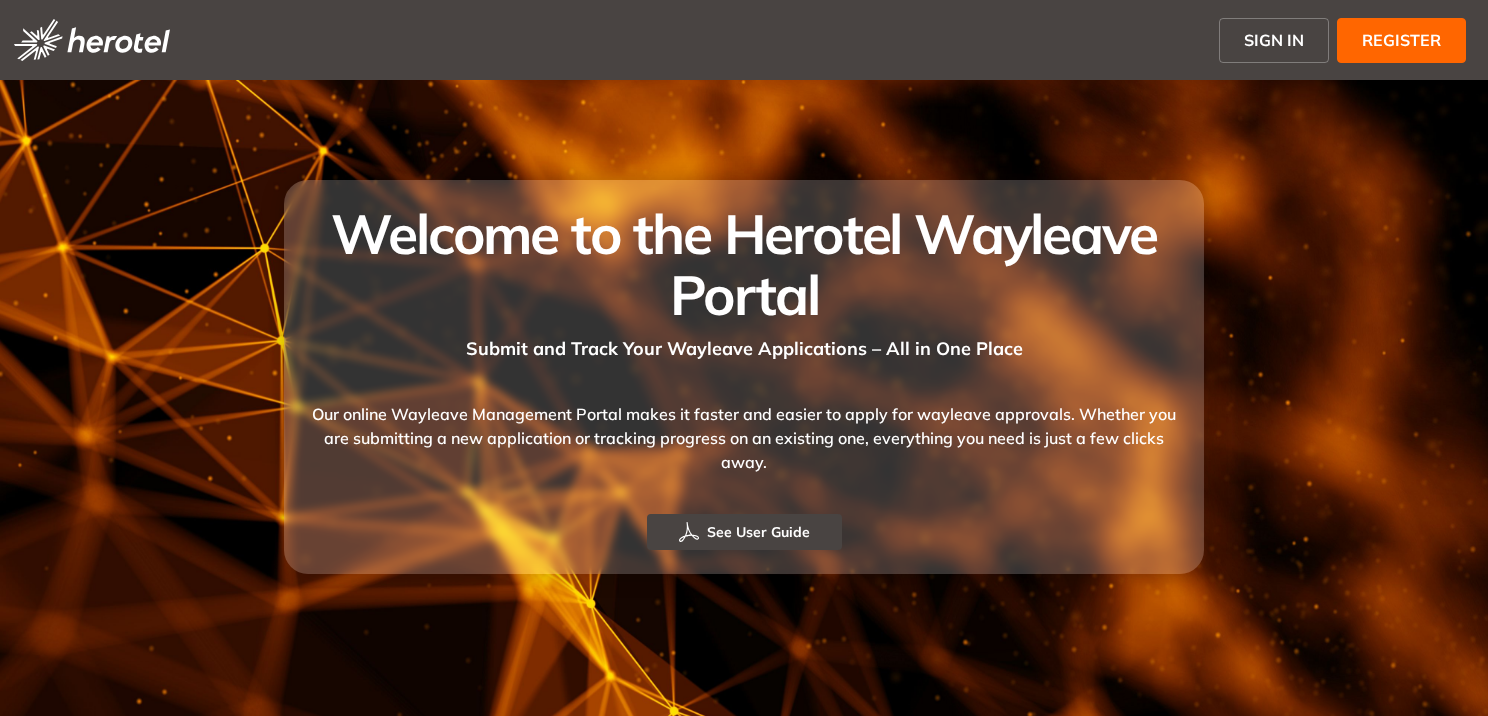 click on "SIGN IN" at bounding box center [1274, 40] 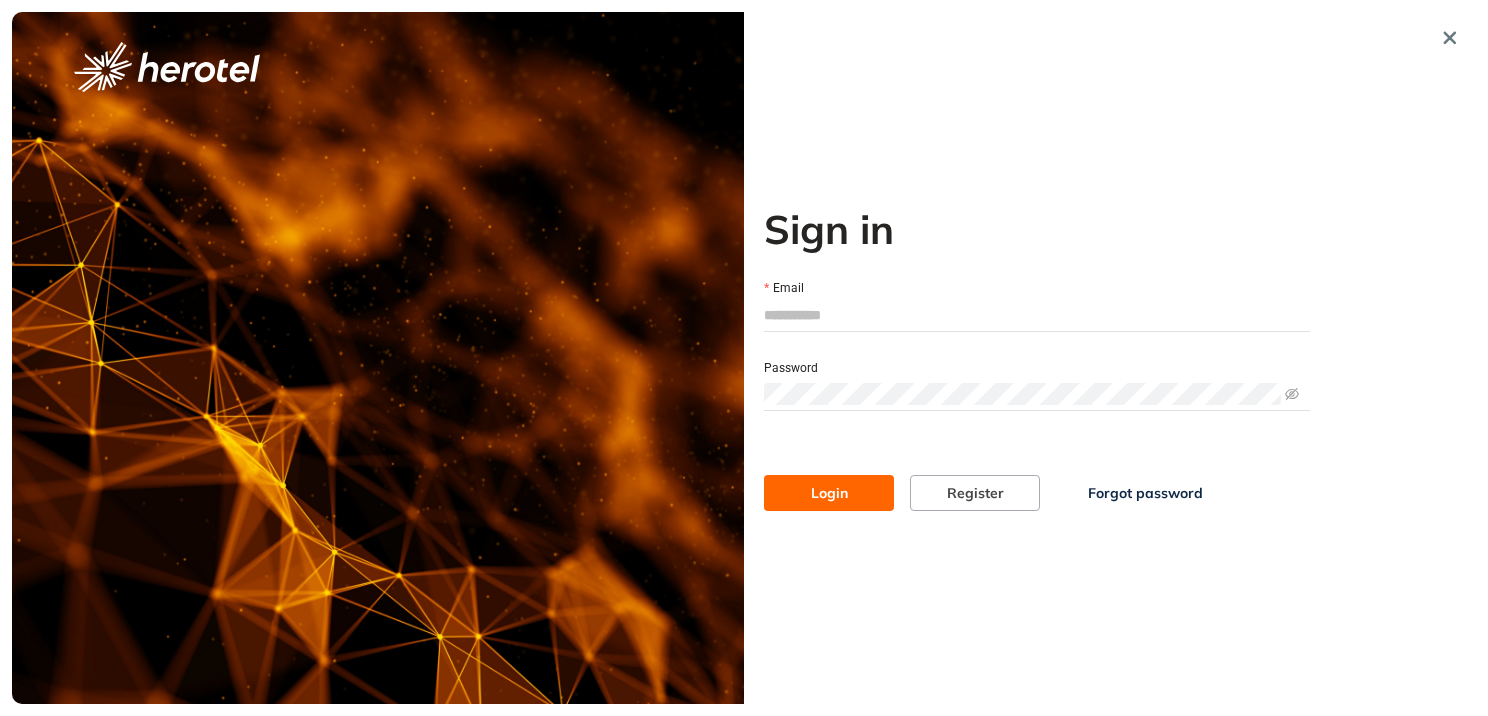 click on "Email" at bounding box center [1037, 315] 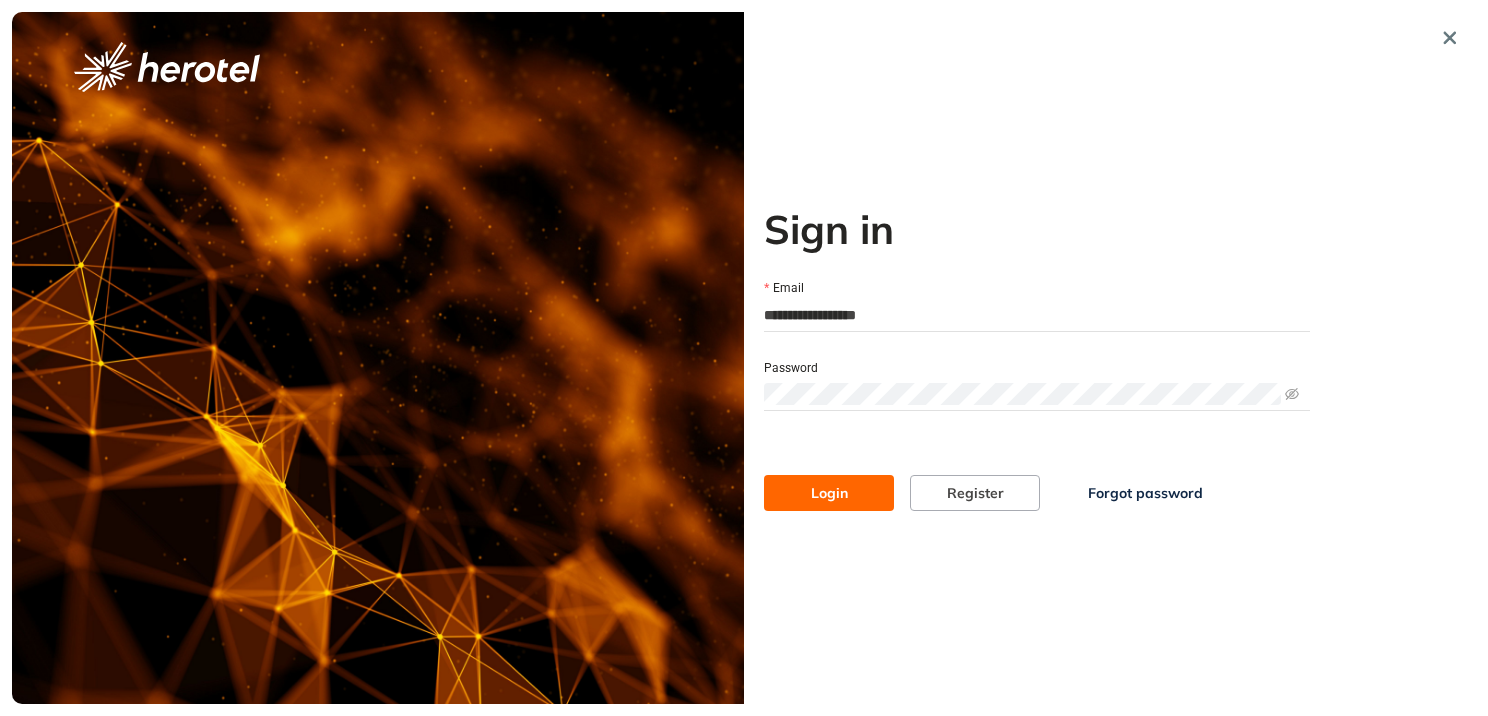 click on "Login" at bounding box center (829, 493) 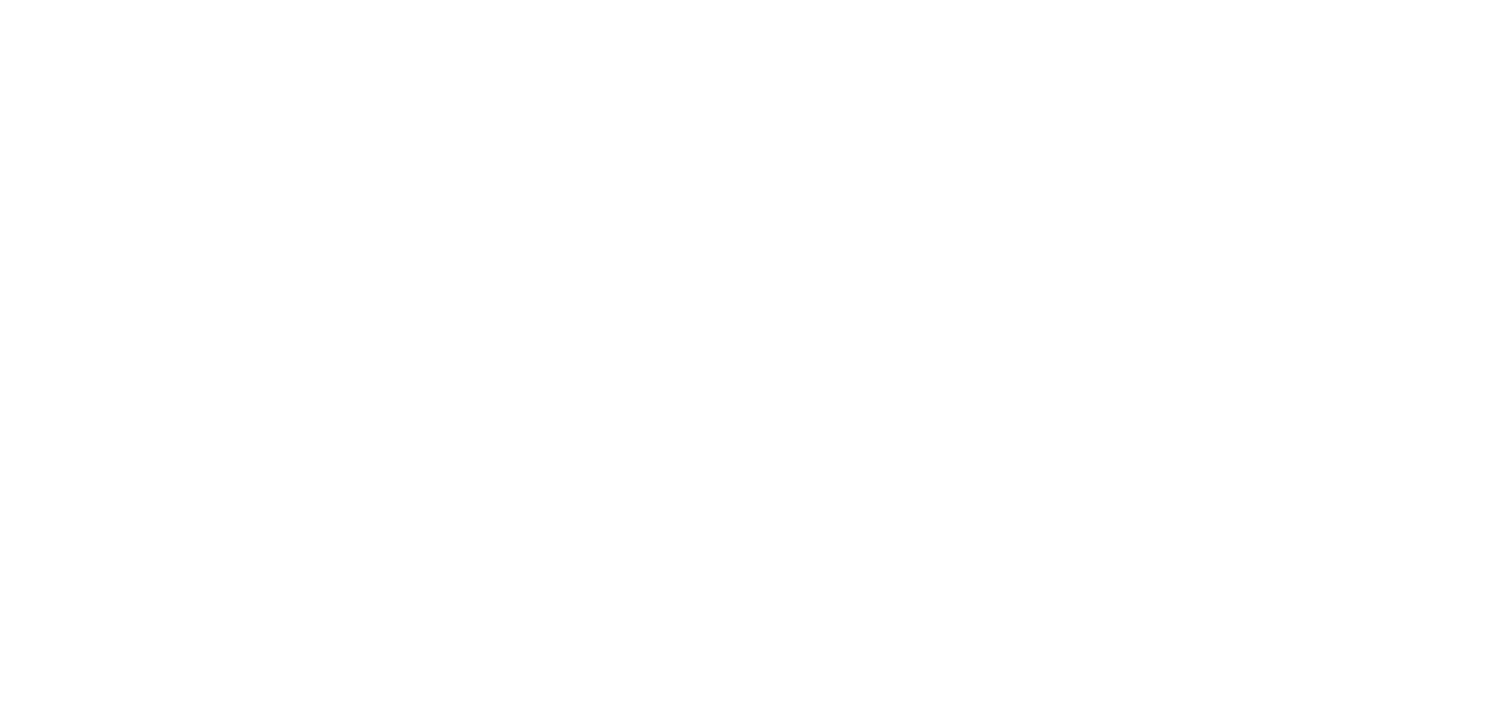 scroll, scrollTop: 0, scrollLeft: 0, axis: both 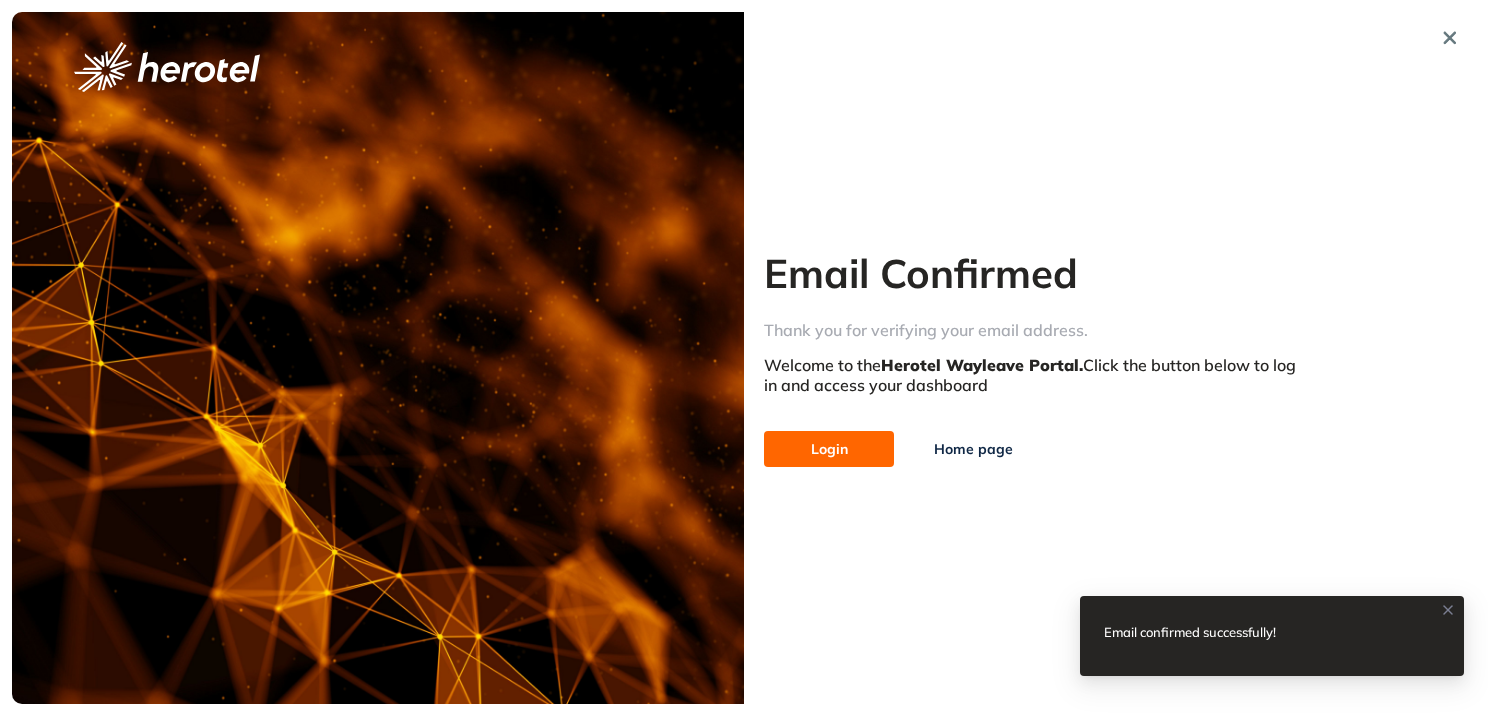 click on "Login" at bounding box center (829, 449) 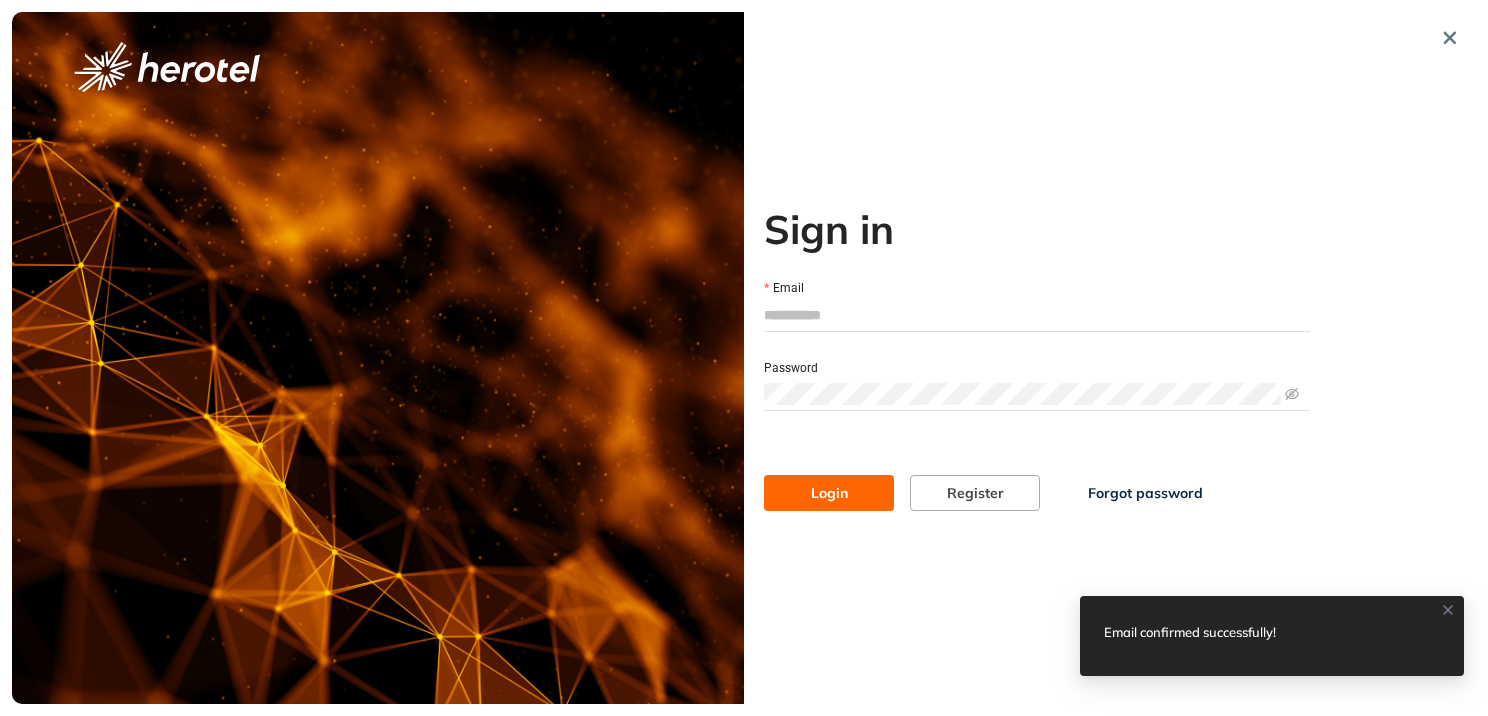 click on "Email" at bounding box center [1037, 315] 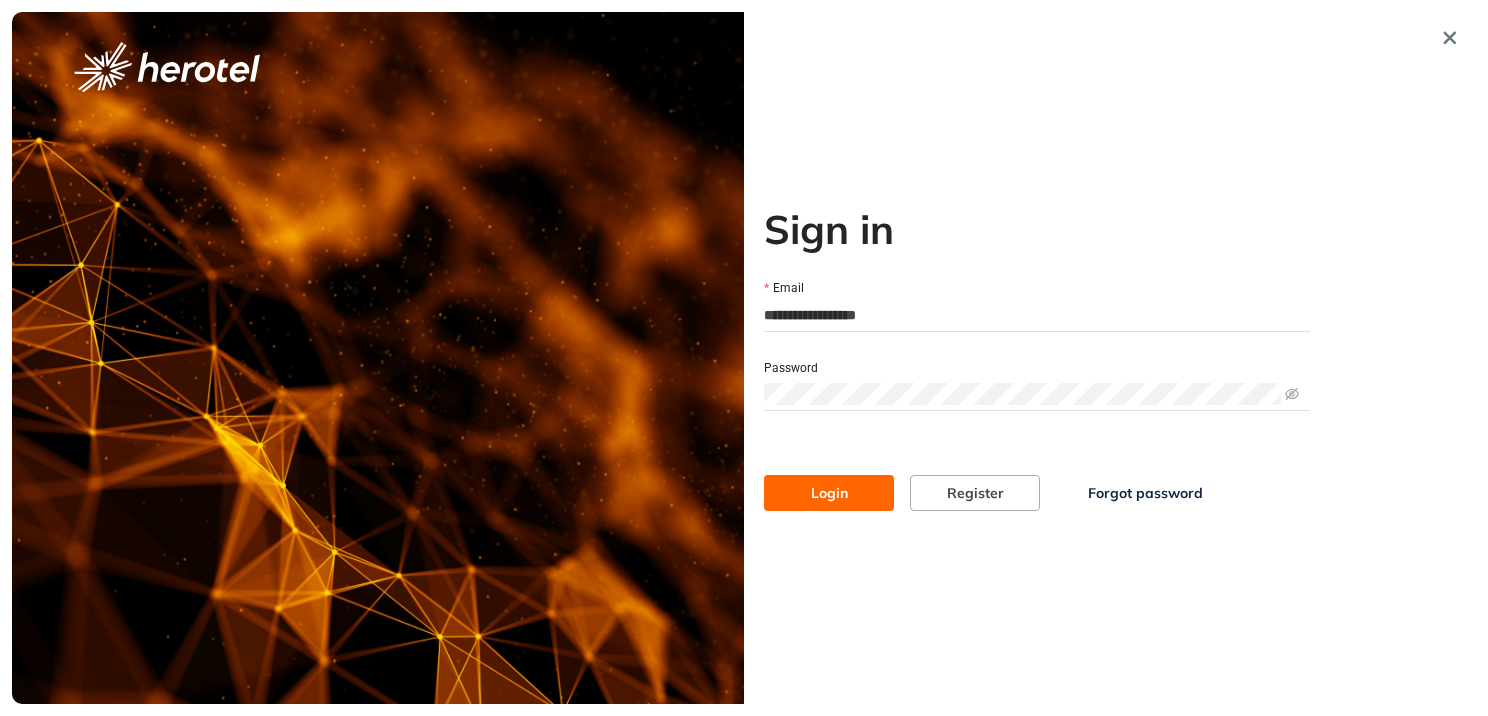 click on "Login" at bounding box center [829, 493] 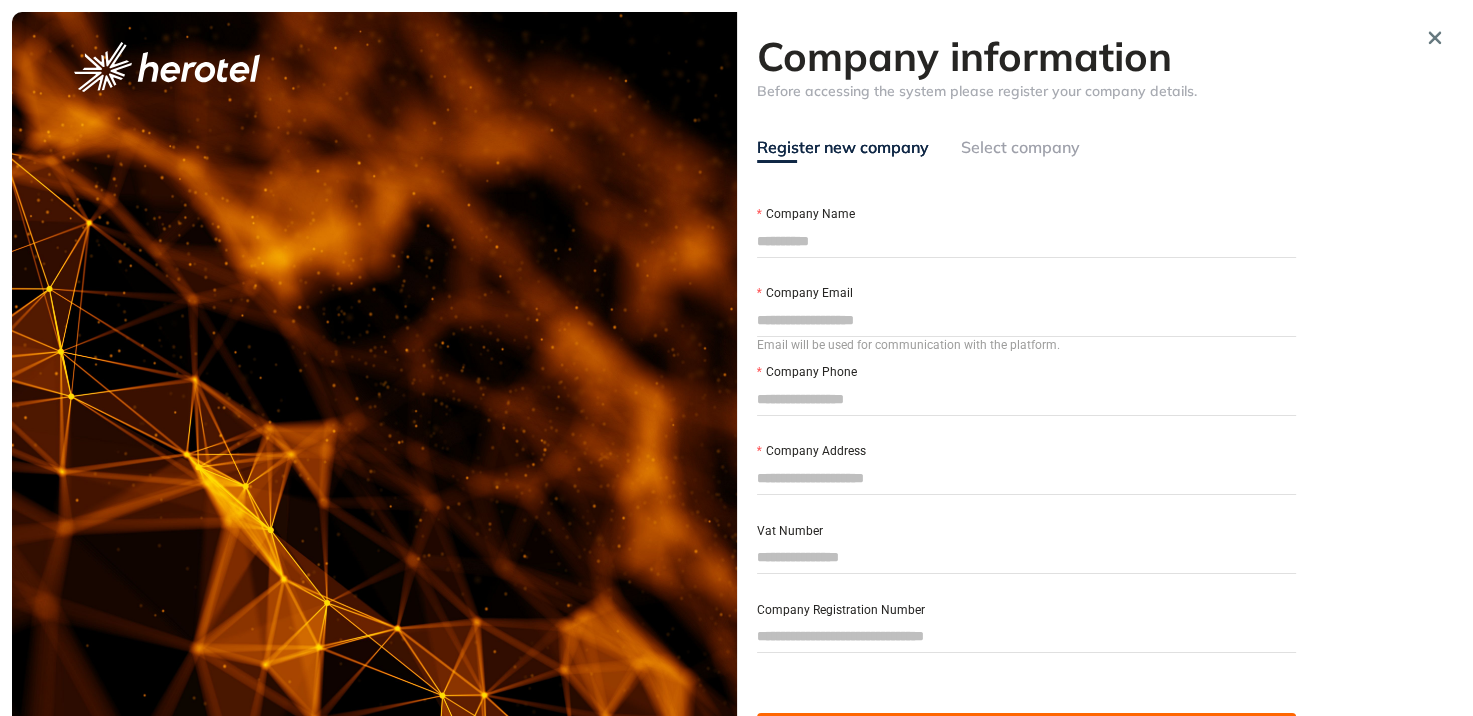 click on "Select company" at bounding box center [1020, 147] 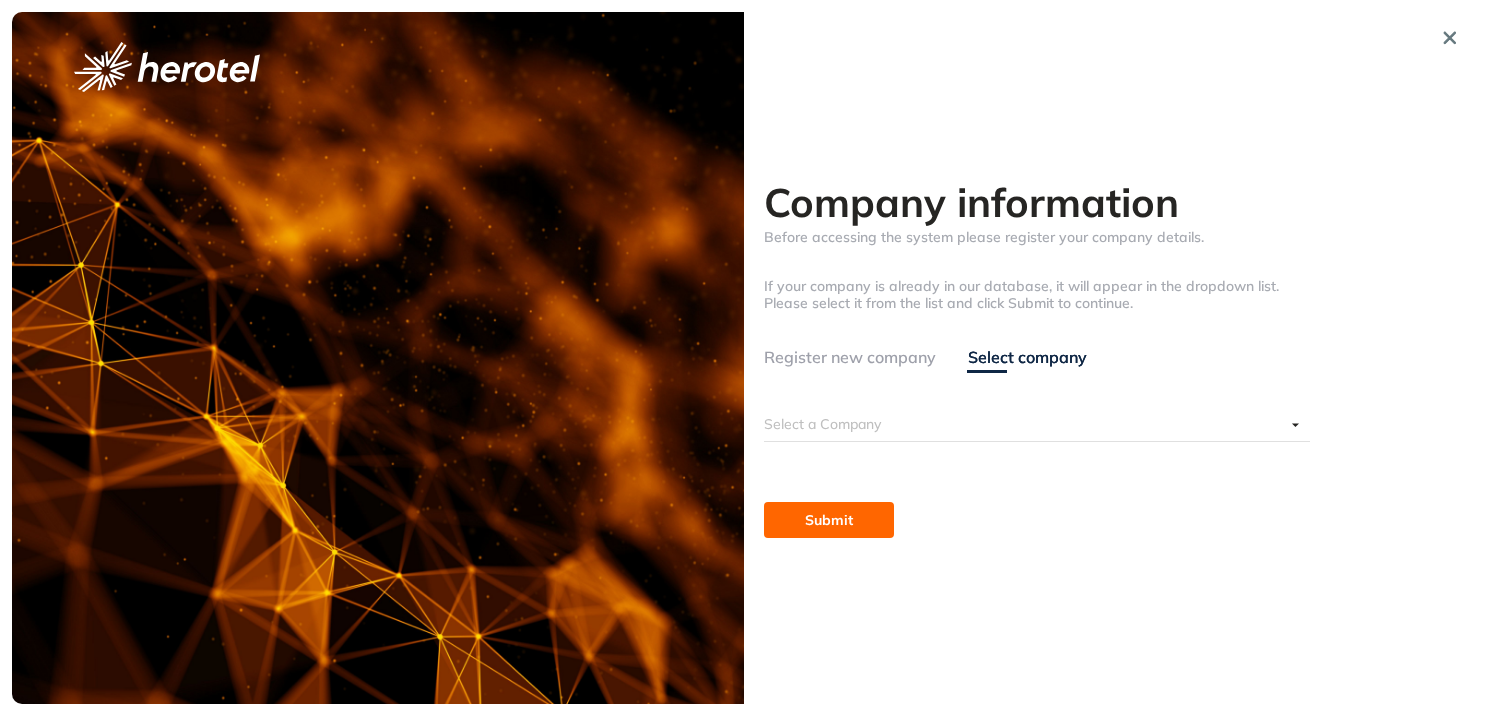 click at bounding box center [1024, 424] 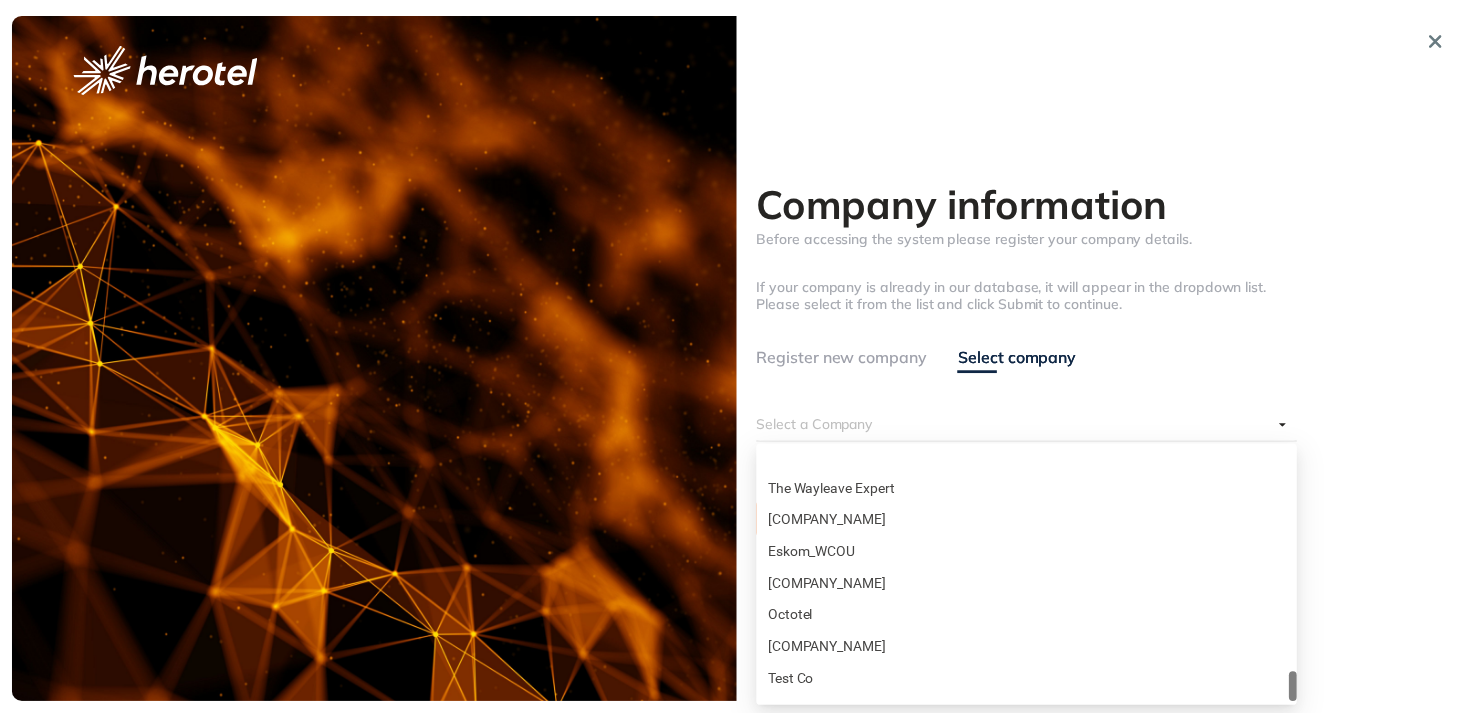 scroll, scrollTop: 2432, scrollLeft: 0, axis: vertical 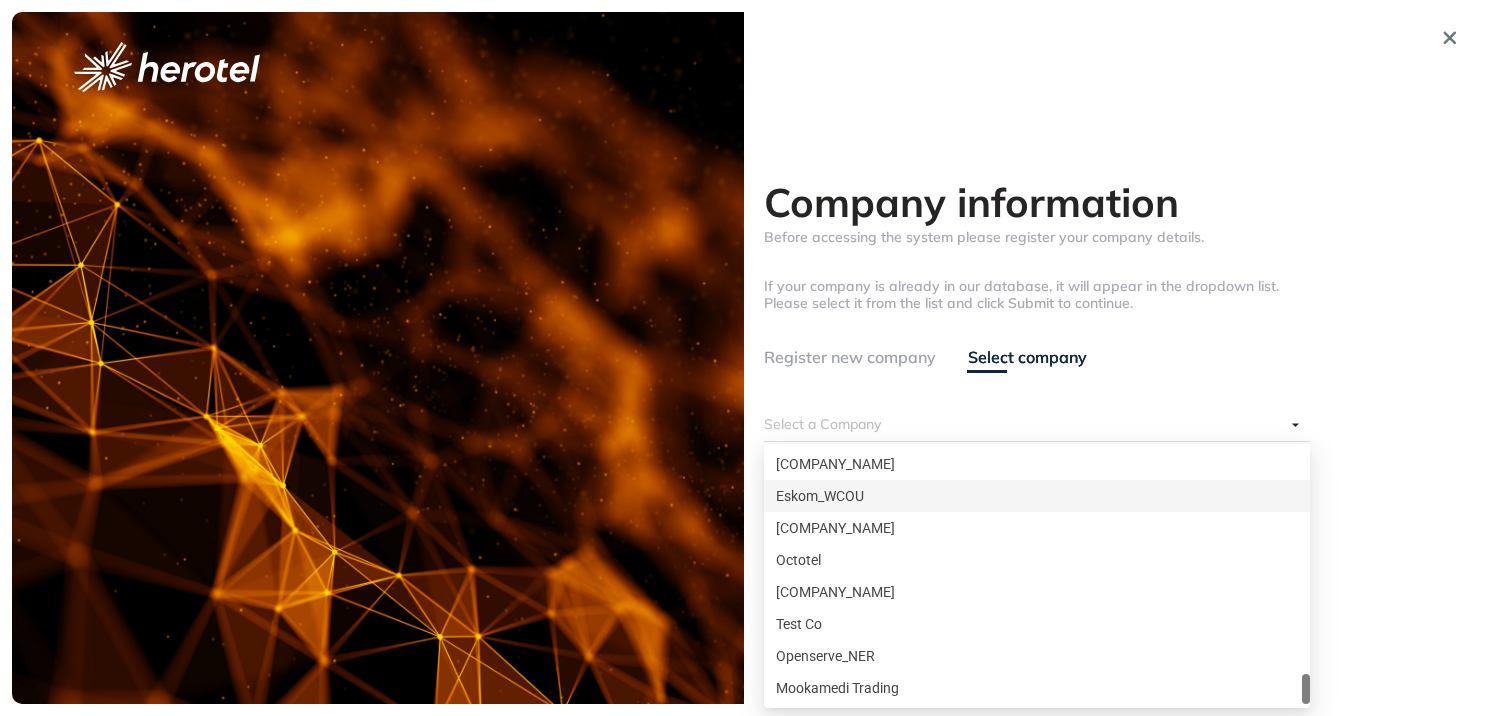 drag, startPoint x: 1396, startPoint y: 373, endPoint x: 1384, endPoint y: 370, distance: 12.369317 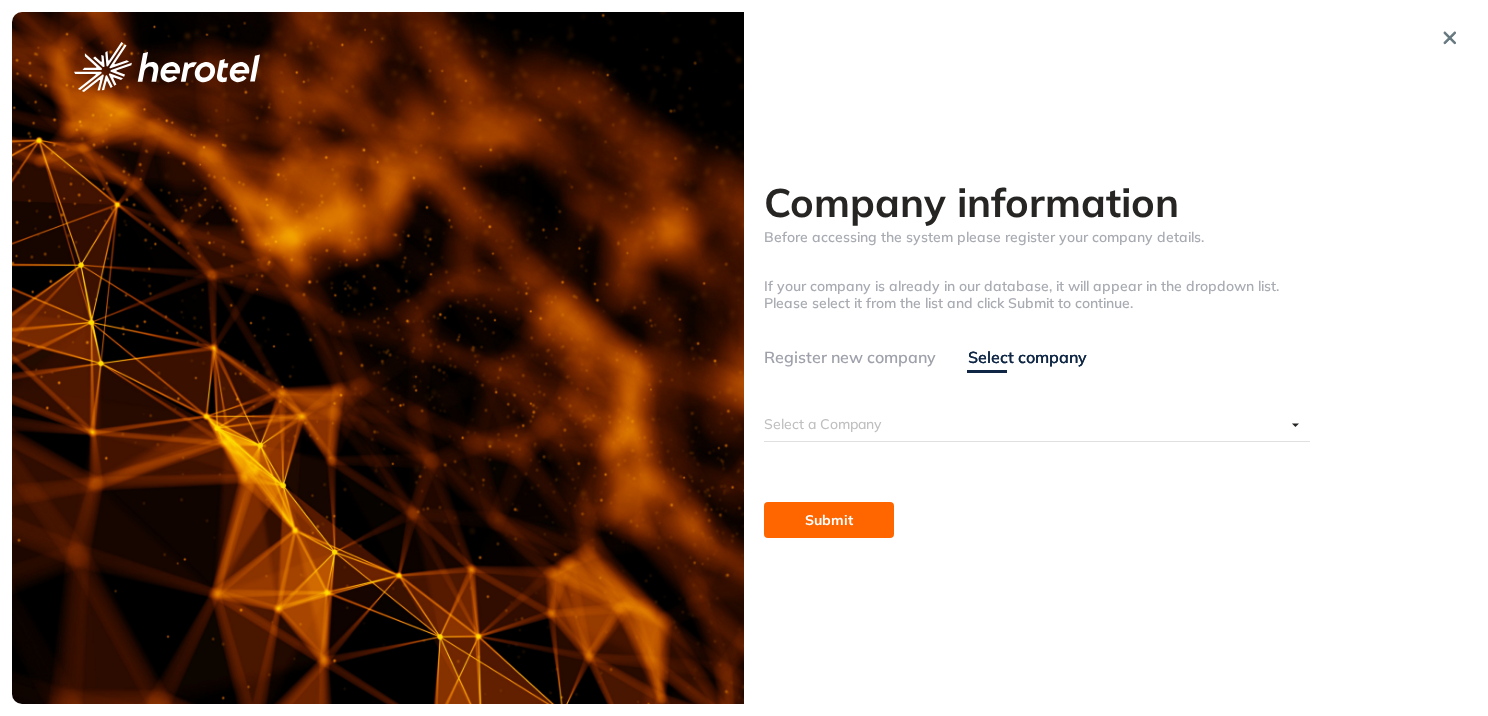 click on "Register new company" at bounding box center (850, 357) 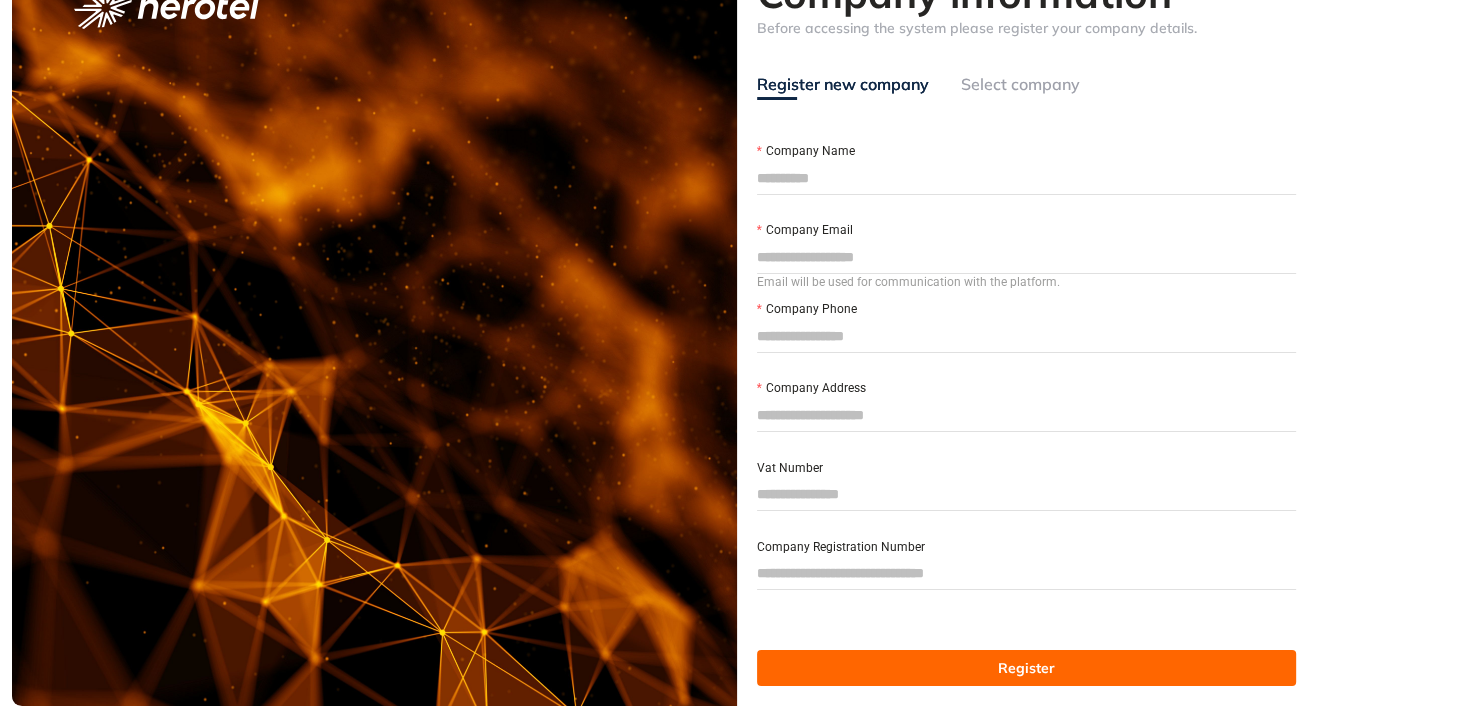 scroll, scrollTop: 64, scrollLeft: 0, axis: vertical 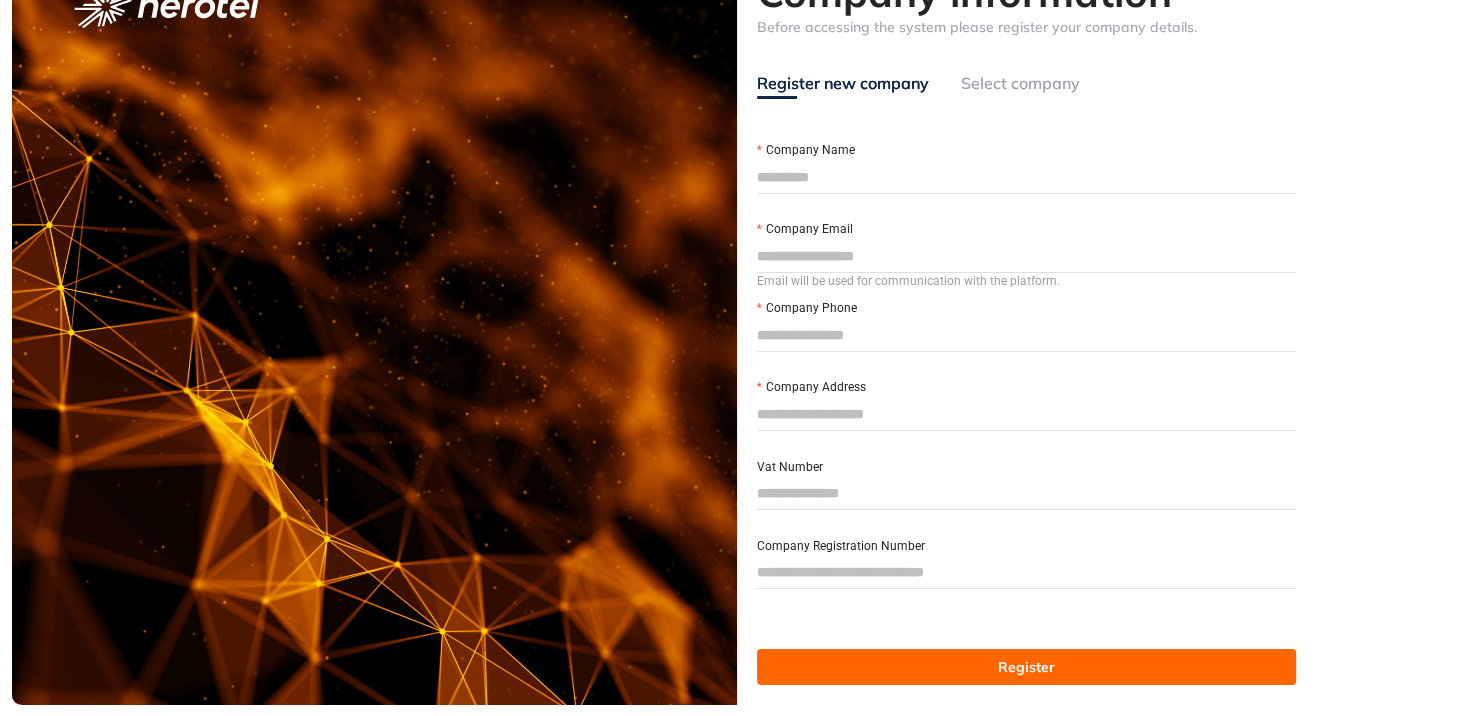 click on "Select company" at bounding box center (1020, 83) 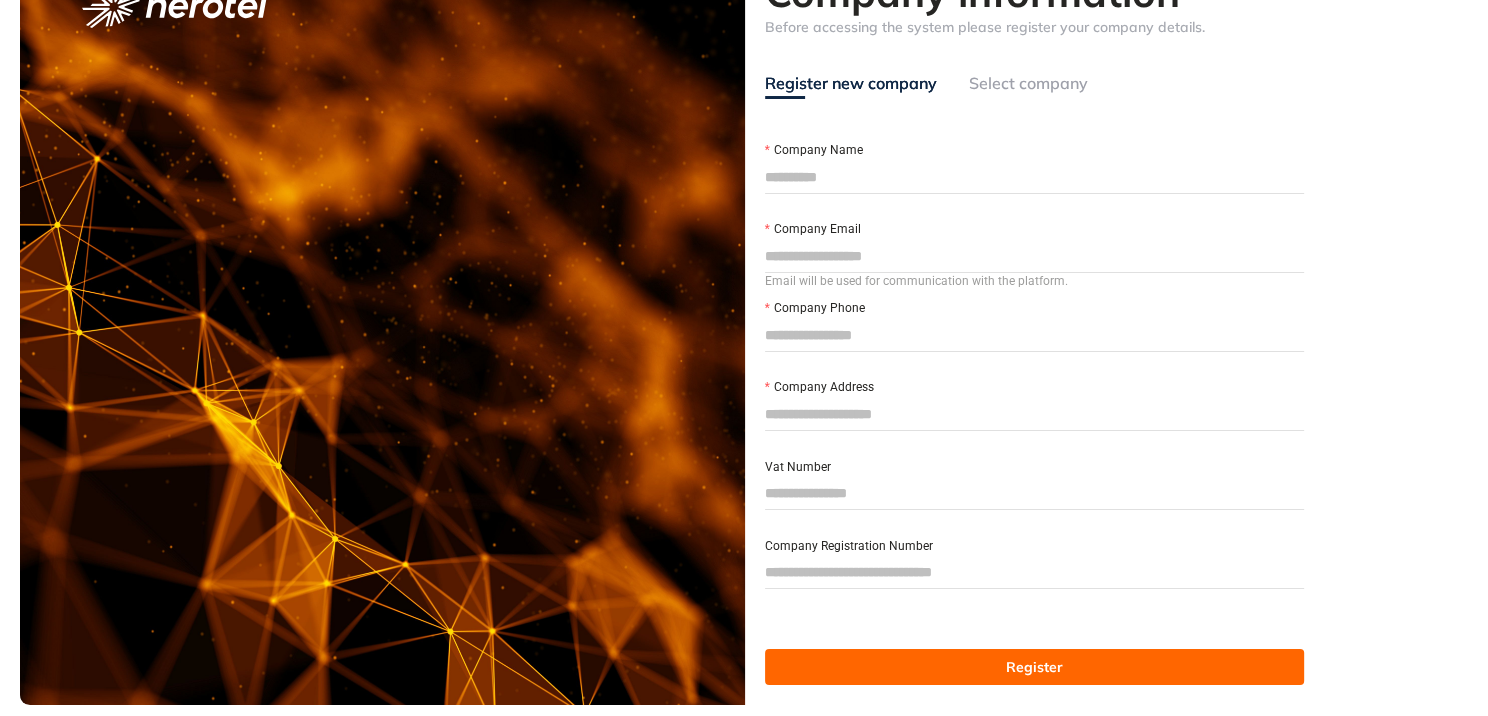scroll, scrollTop: 0, scrollLeft: 0, axis: both 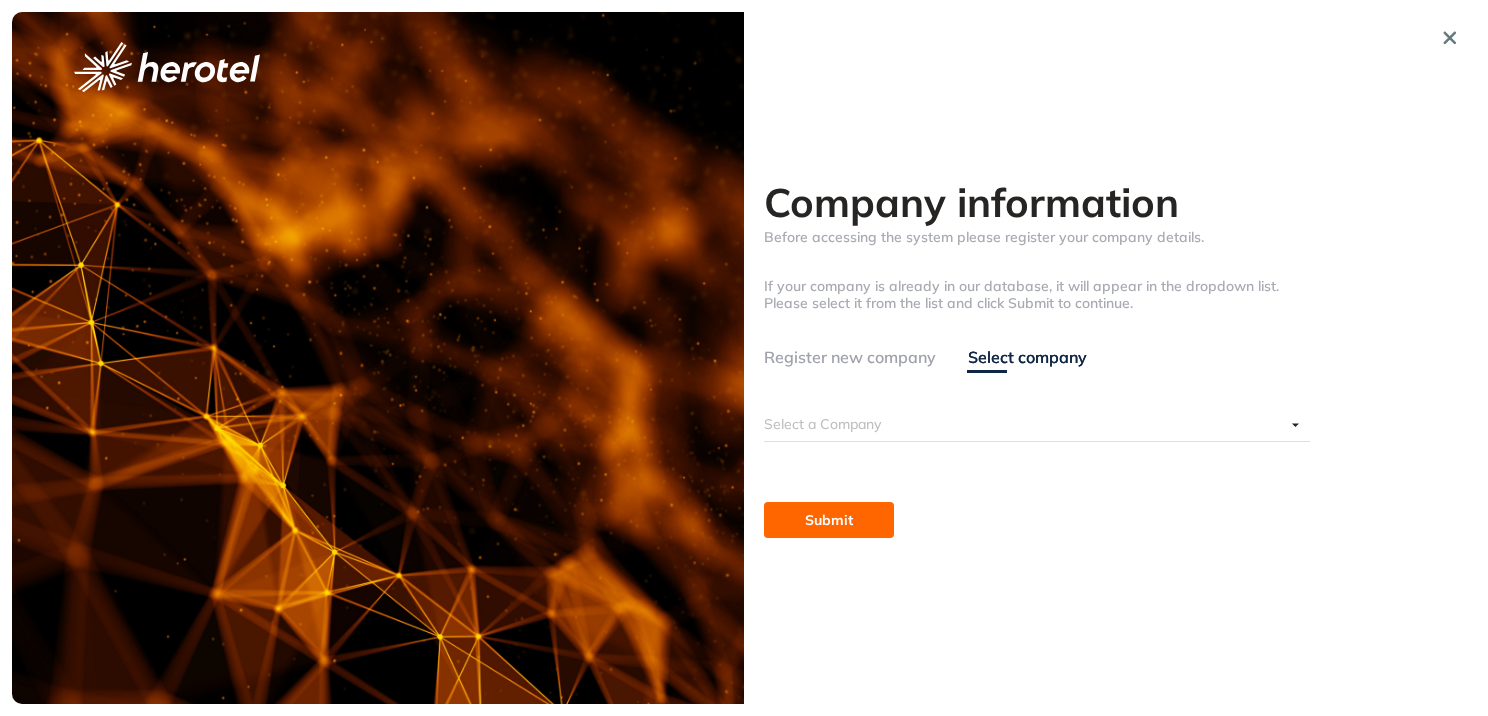 click on "Select a Company" at bounding box center [1037, 425] 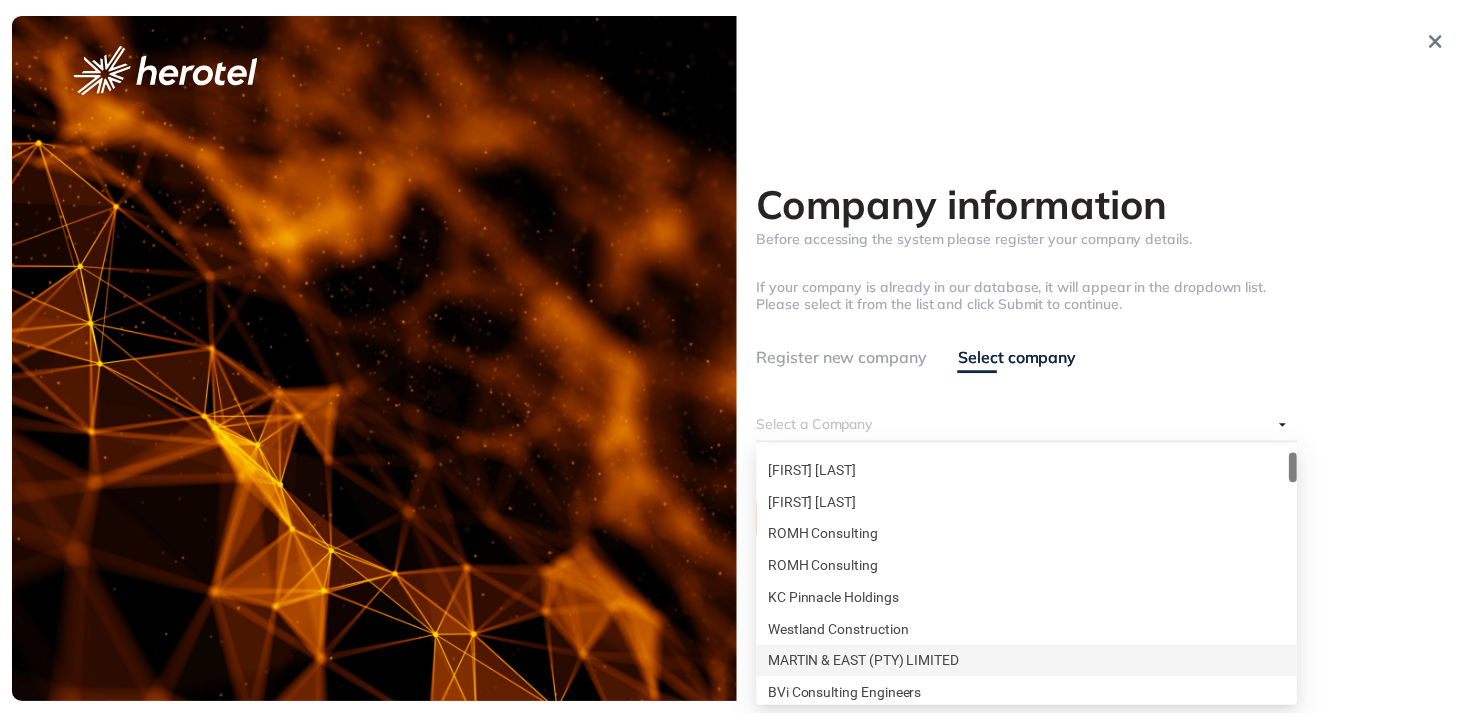 scroll, scrollTop: 0, scrollLeft: 0, axis: both 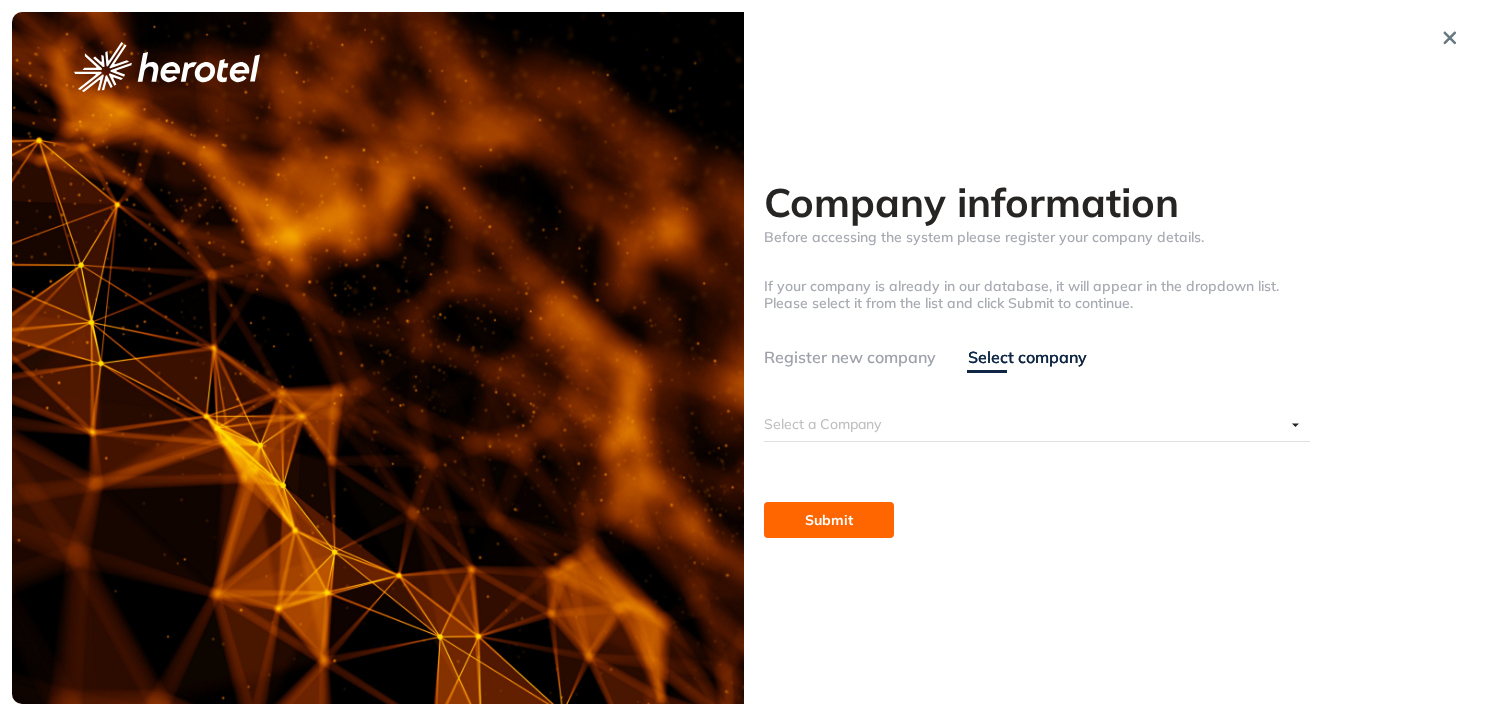 click on "Company information Before accessing the system please register your company details. If your company is already in our database, it will appear in the dropdown list. Please select it from the list and click Submit to continue. Register new company Select company Company Name Company Email Email will be used for communication with the platform. Company Phone Company Address Vat Number Company Registration Number Register Select a Company Submit" at bounding box center (1110, 358) 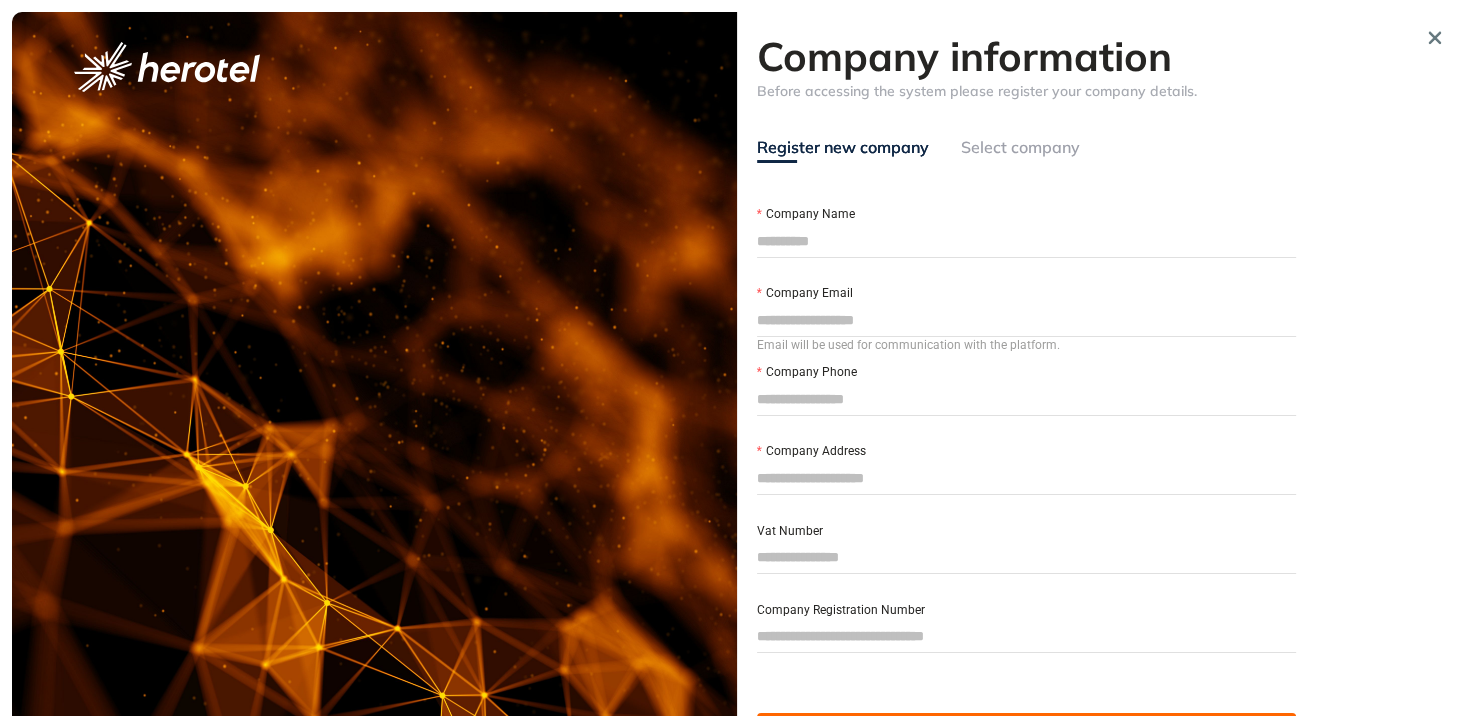 click on "Company Name" at bounding box center (1027, 241) 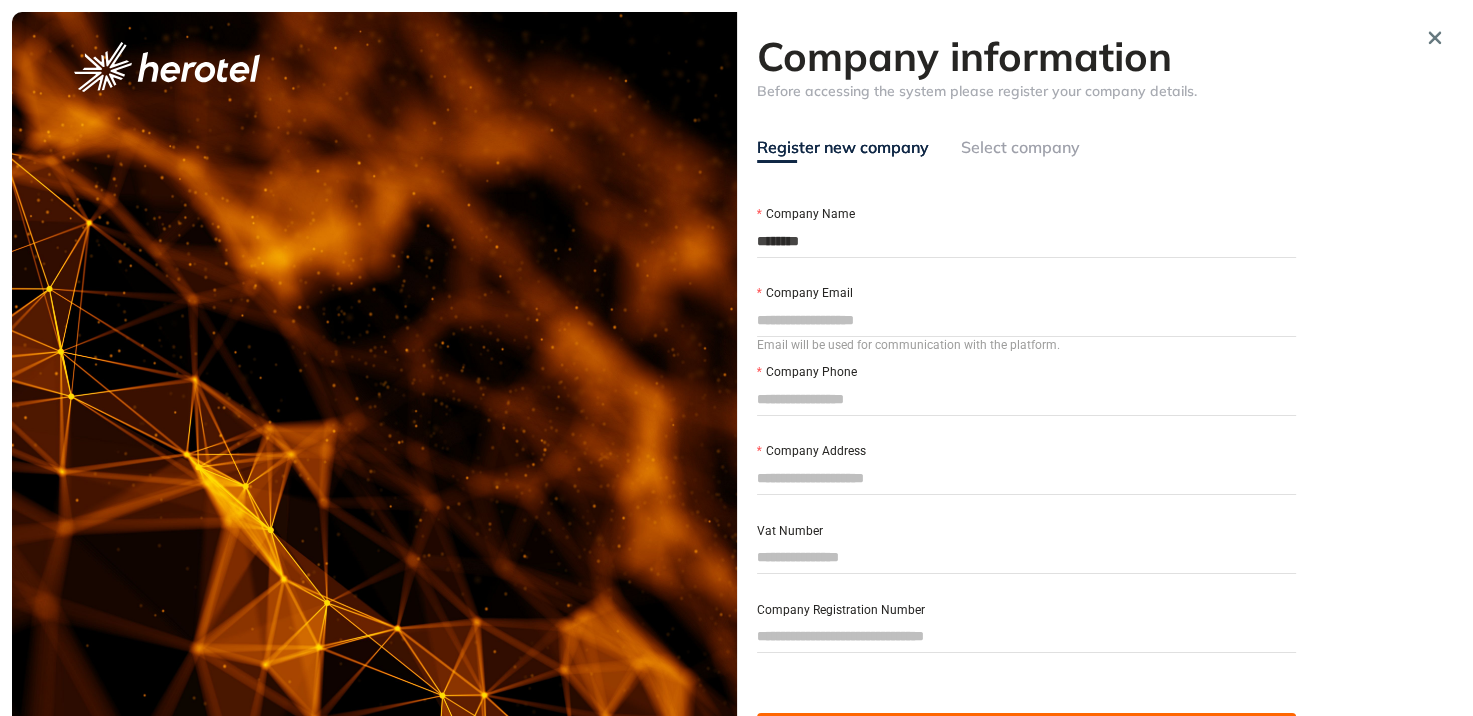 click on "Company Email" at bounding box center (1027, 320) 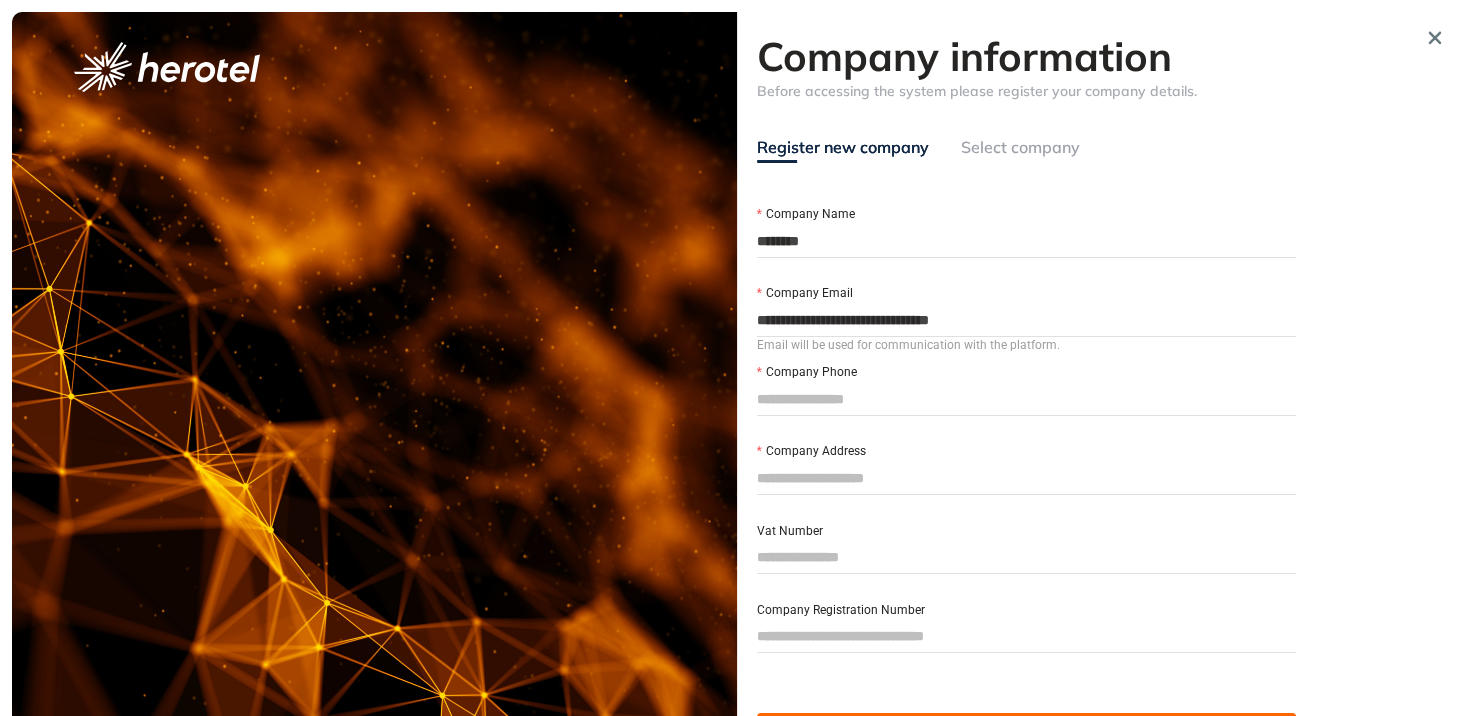 click on "Company Phone" at bounding box center [1027, 399] 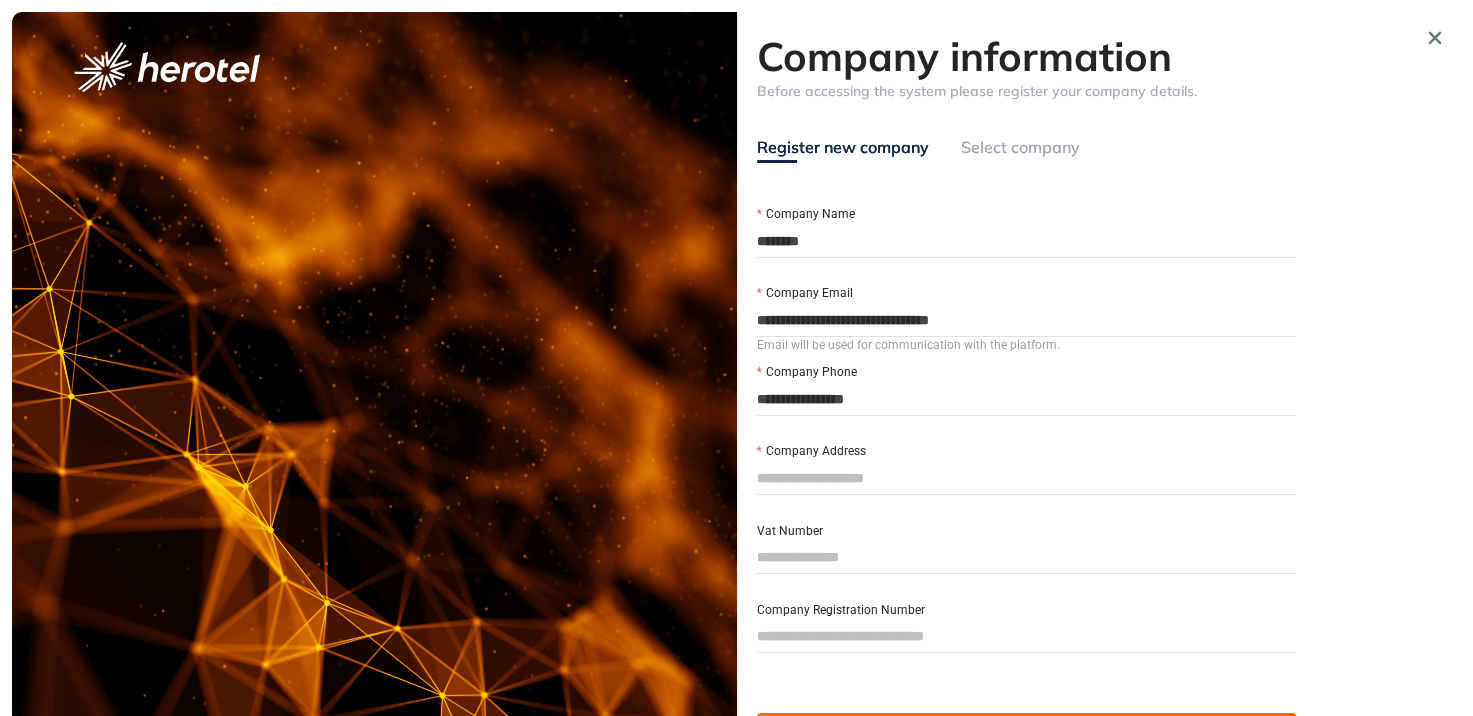type on "**********" 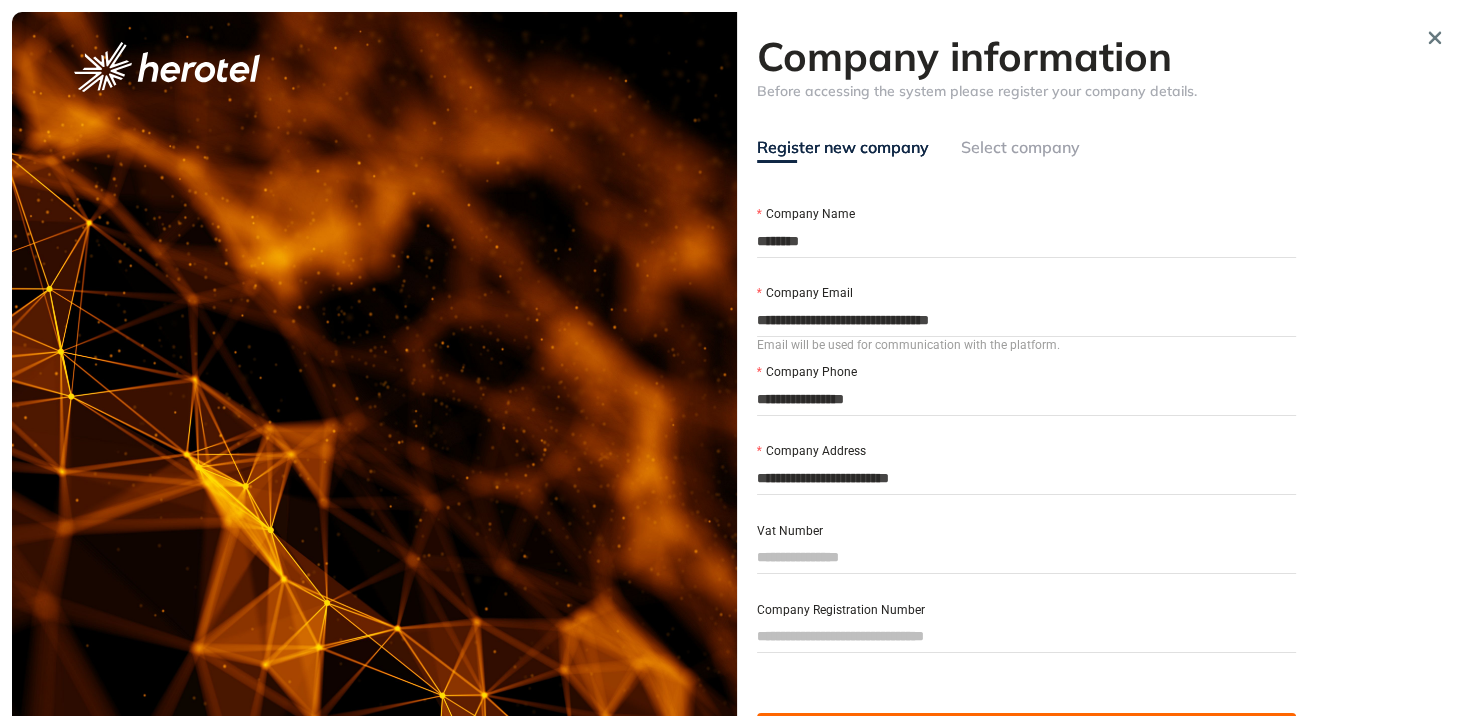 type on "**********" 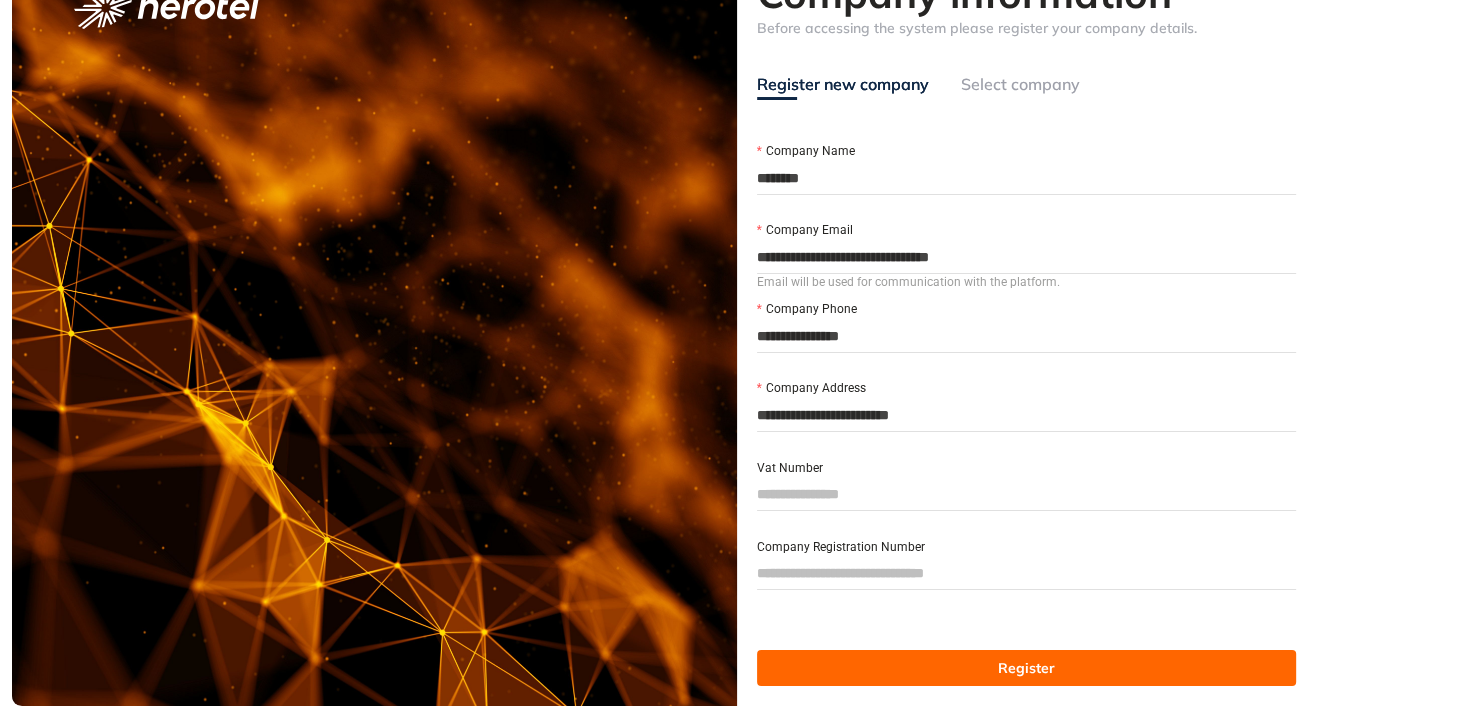 scroll, scrollTop: 64, scrollLeft: 0, axis: vertical 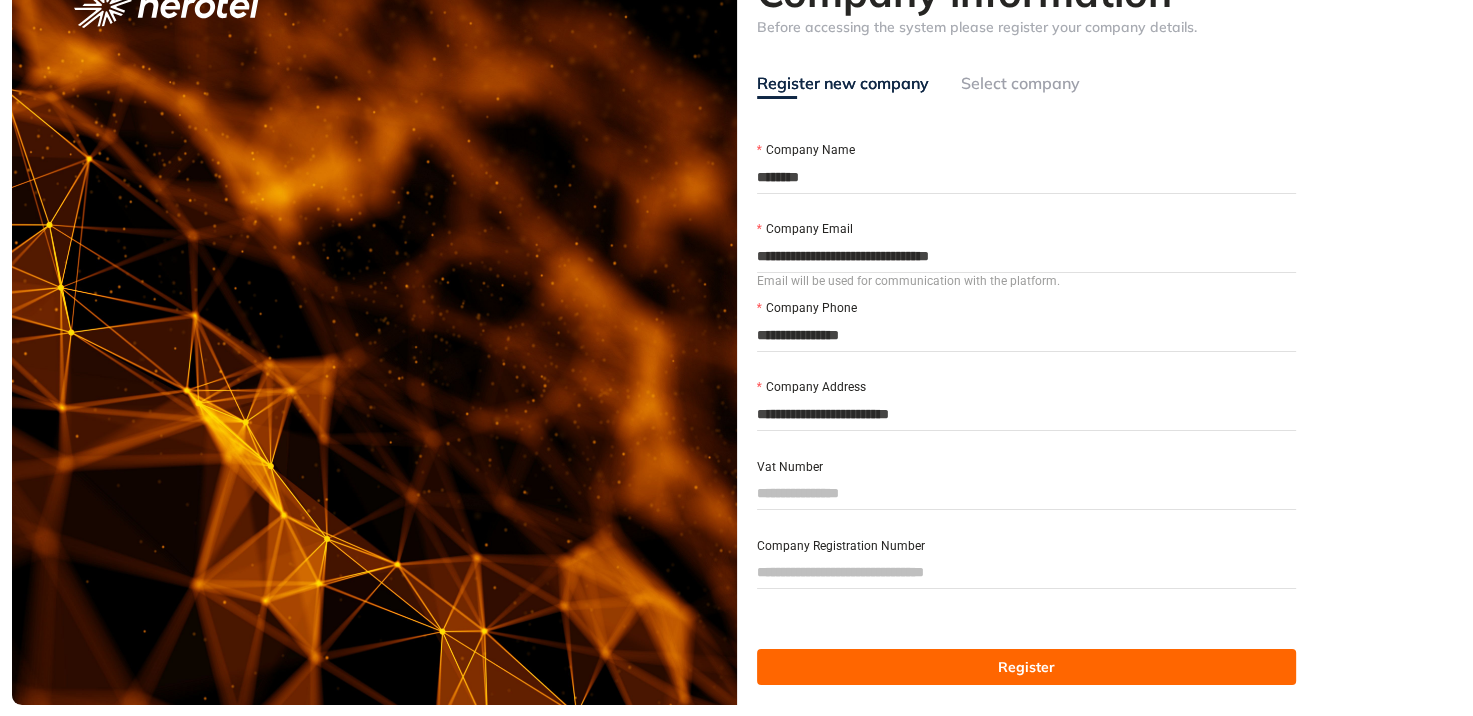 click on "Register" at bounding box center (1027, 667) 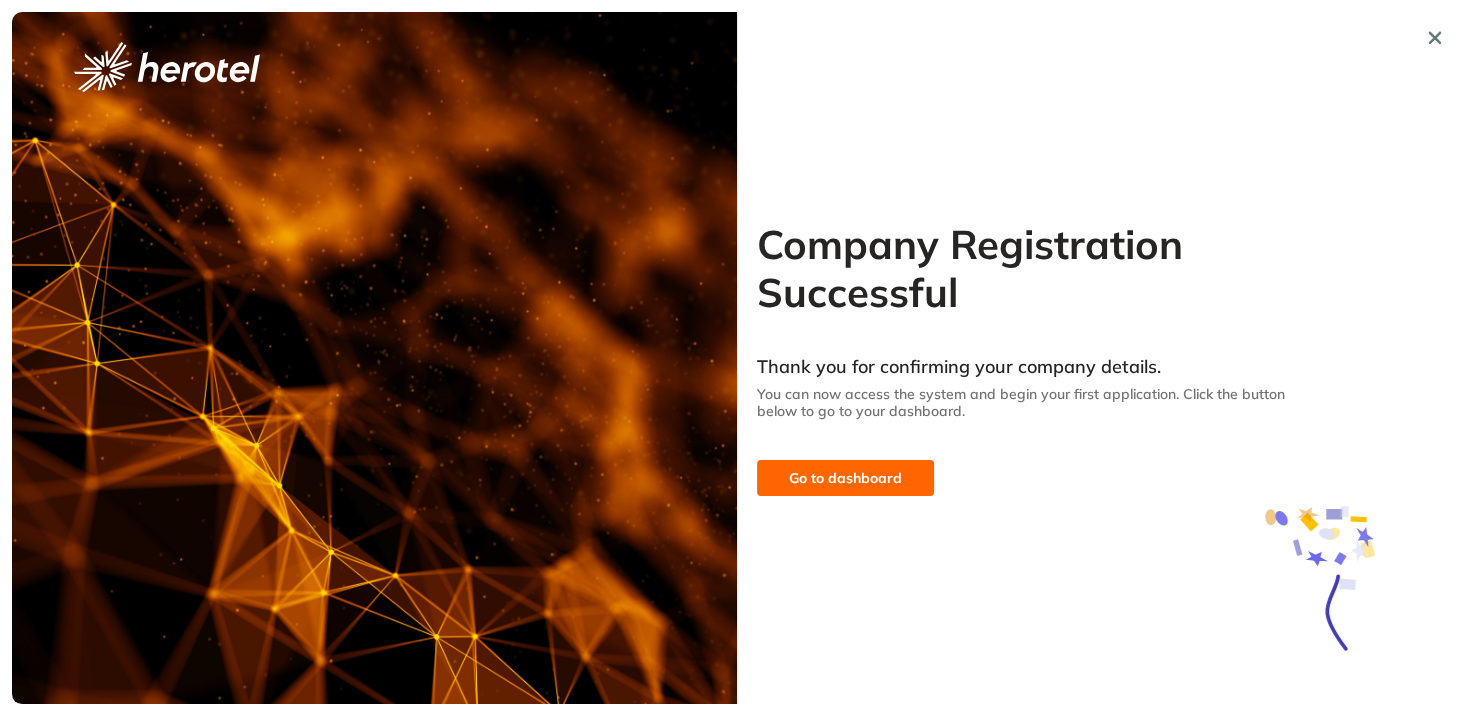 scroll, scrollTop: 0, scrollLeft: 0, axis: both 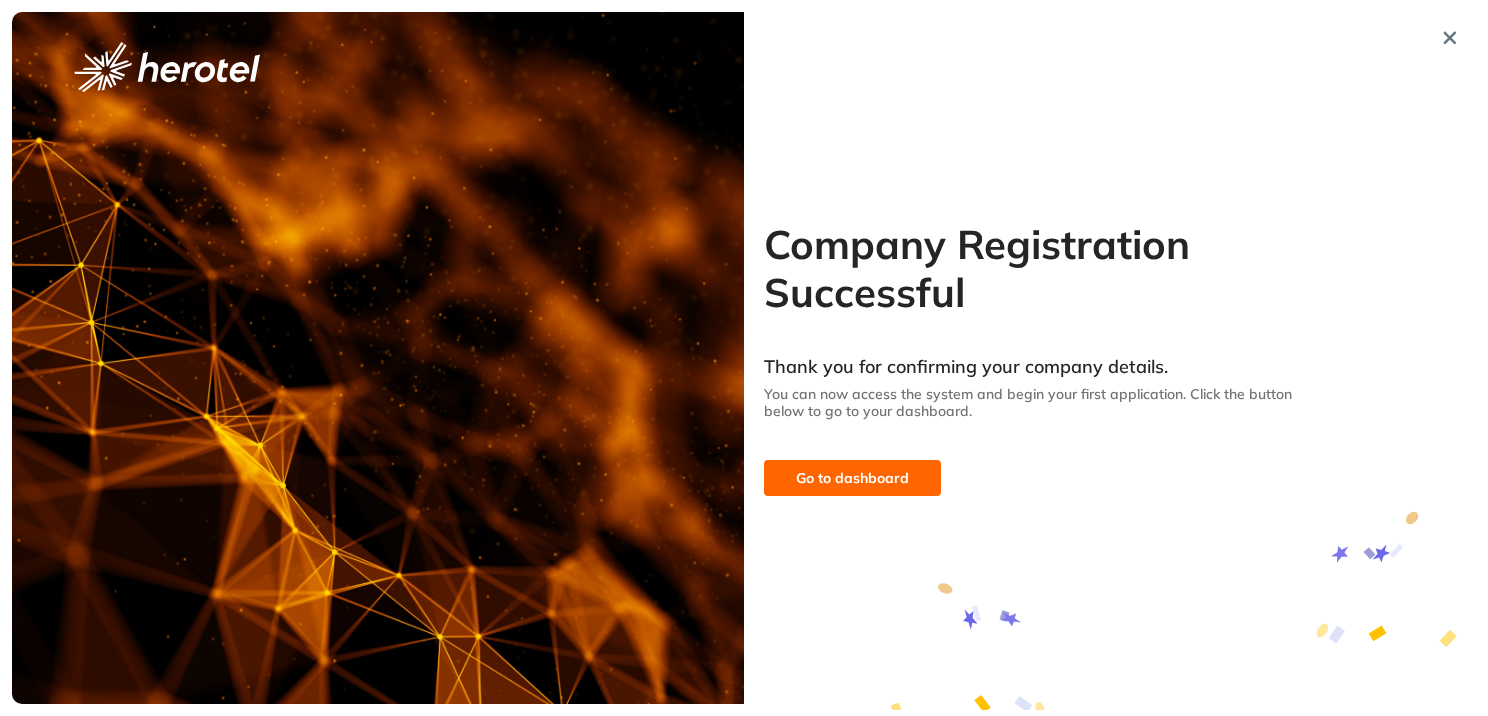 click on "Go to dashboard" at bounding box center (852, 478) 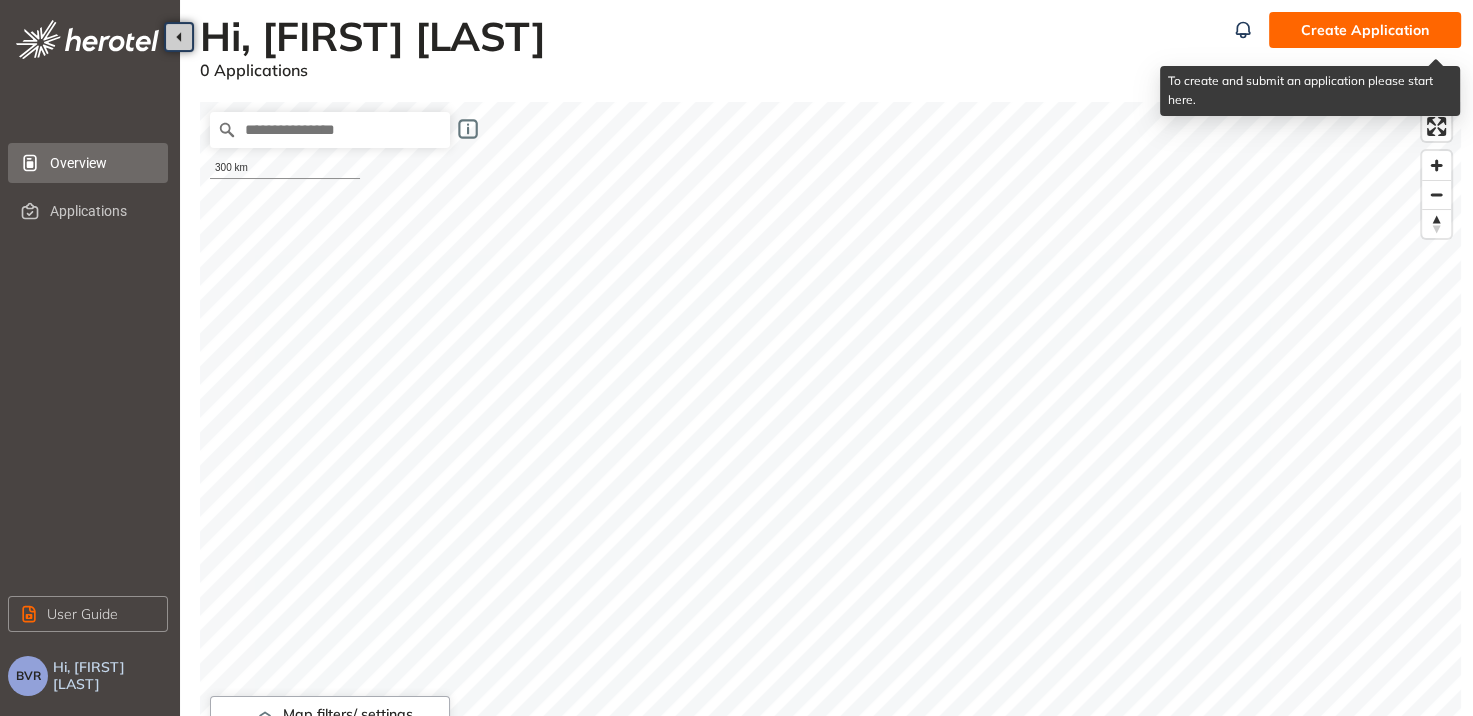 click on "Create Application" at bounding box center [1365, 30] 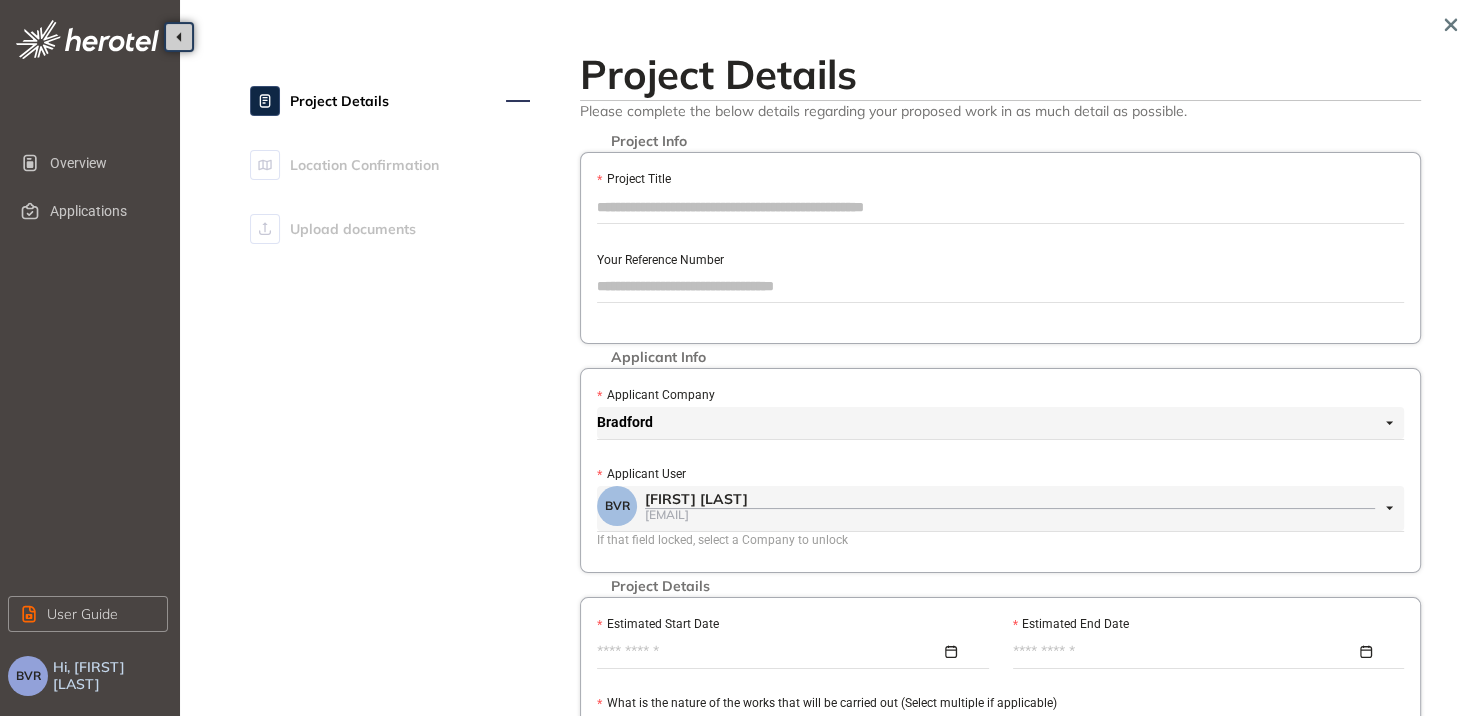 click on "Project Title" at bounding box center [1000, 207] 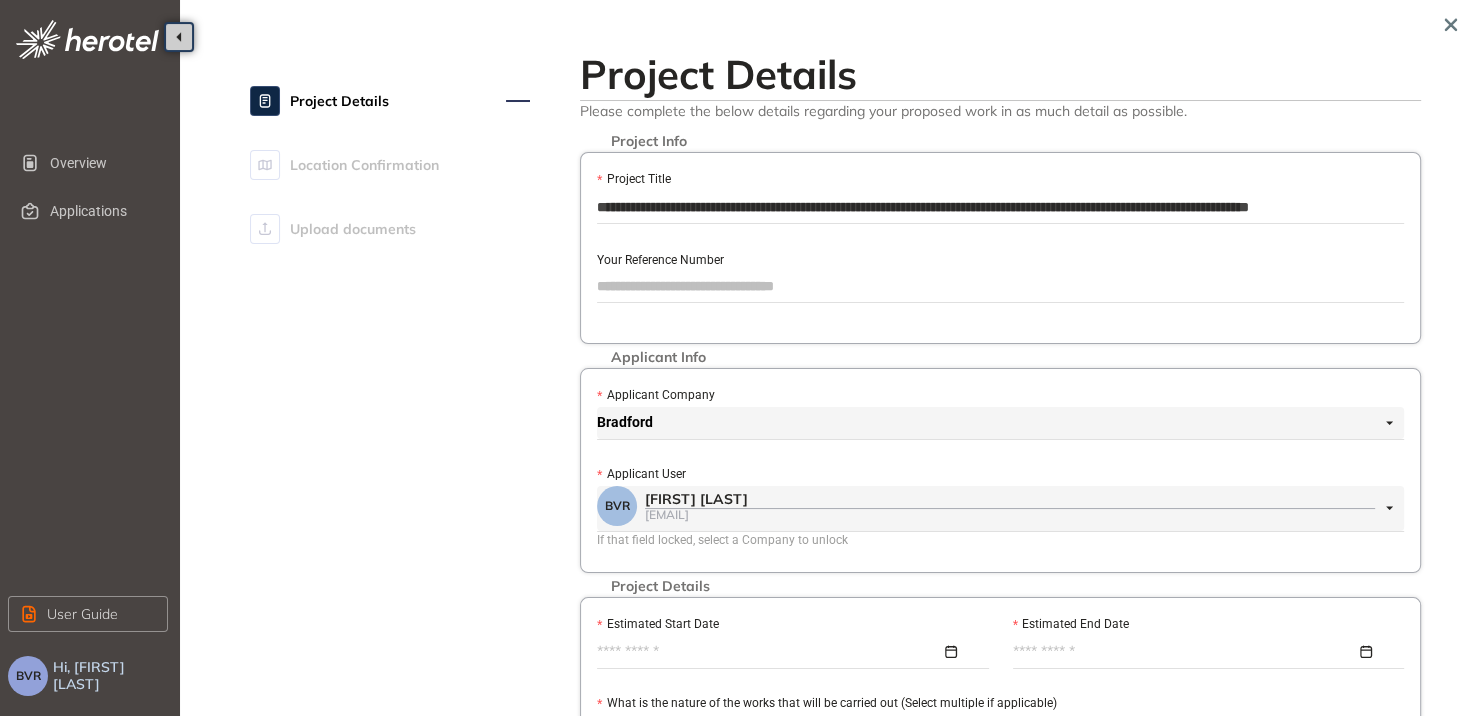 scroll, scrollTop: 0, scrollLeft: 76, axis: horizontal 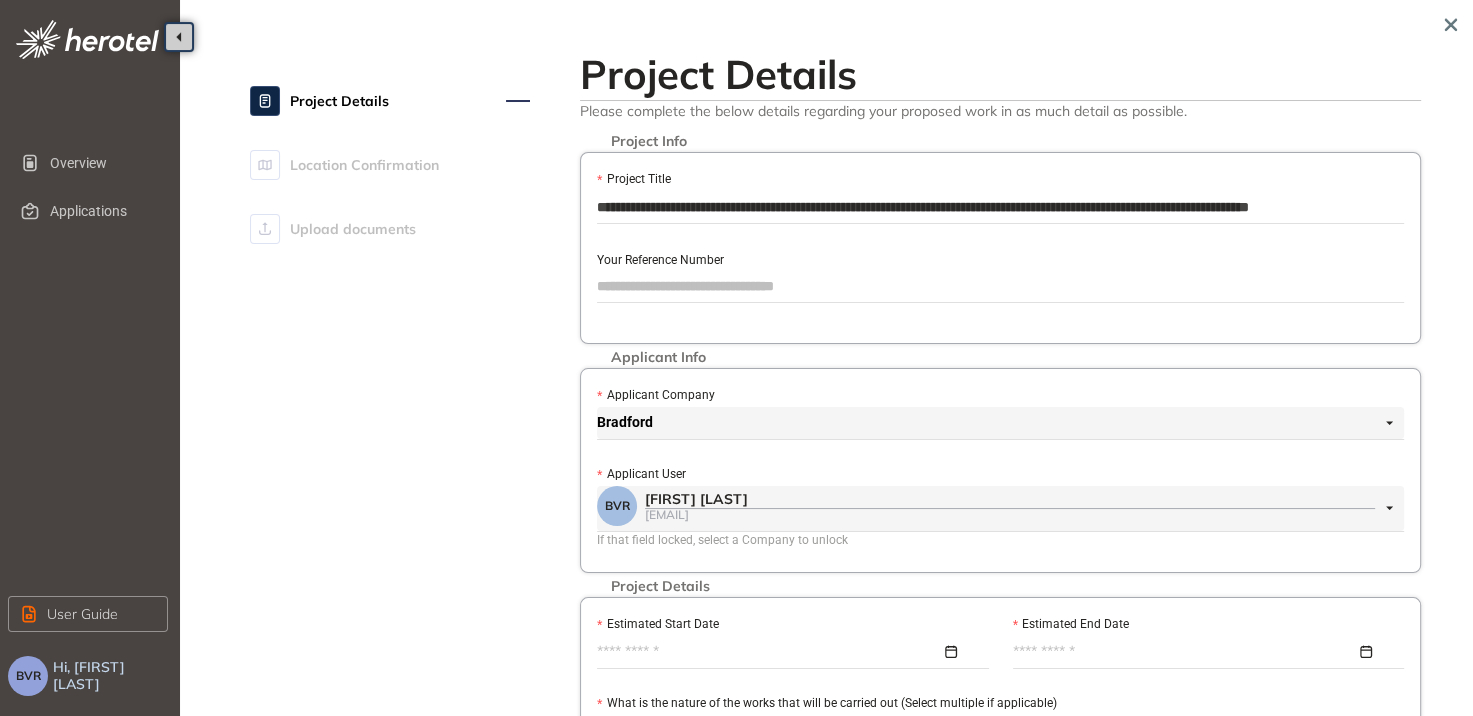 type on "**********" 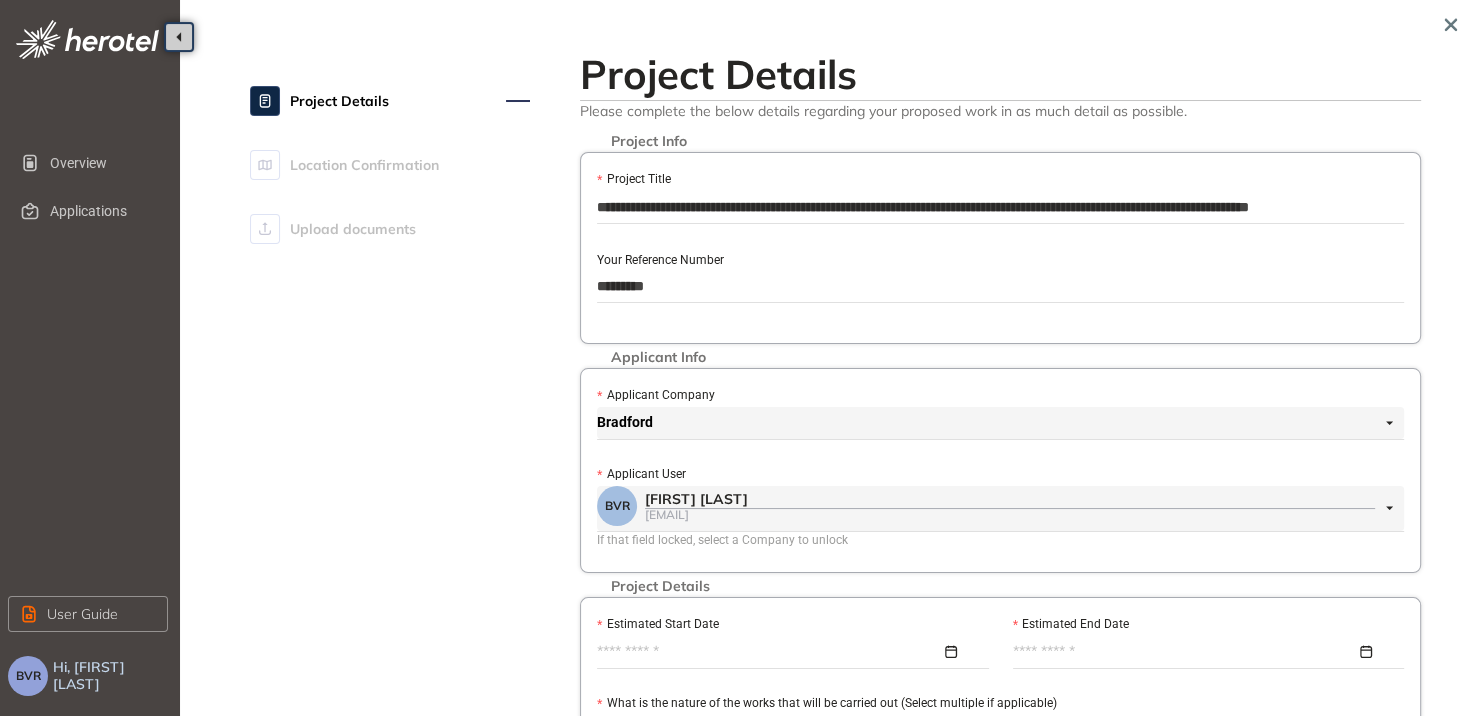 scroll, scrollTop: 107, scrollLeft: 0, axis: vertical 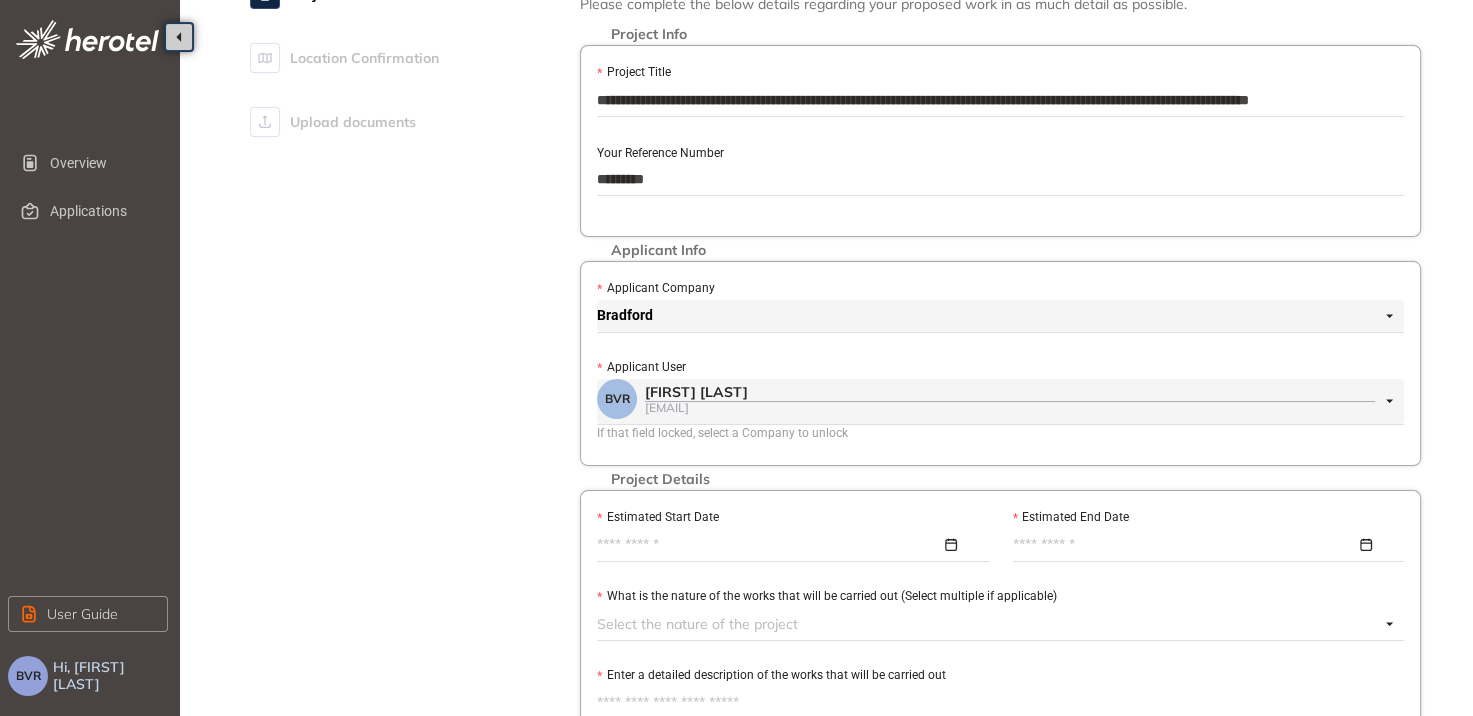 click on "[FIRST] [LAST] [EMAIL]" at bounding box center [995, 401] 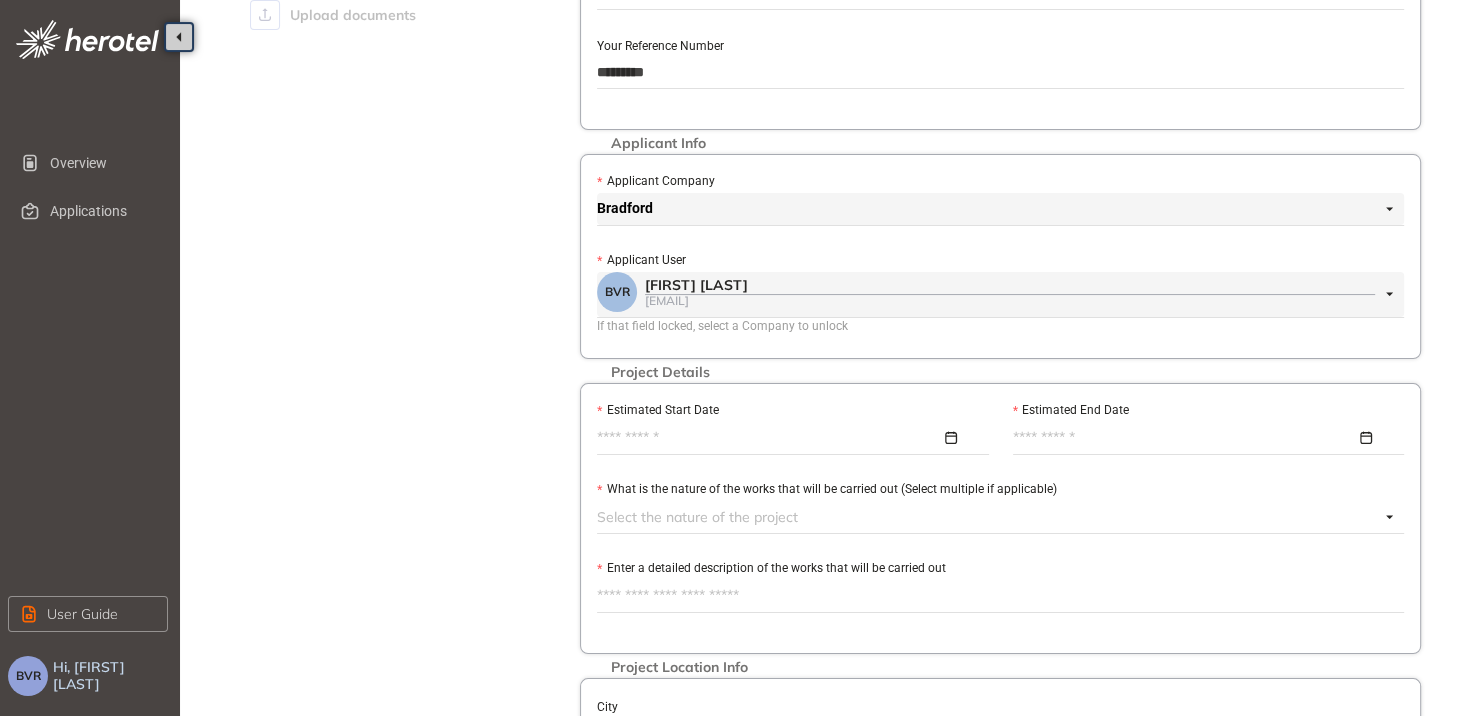 scroll, scrollTop: 322, scrollLeft: 0, axis: vertical 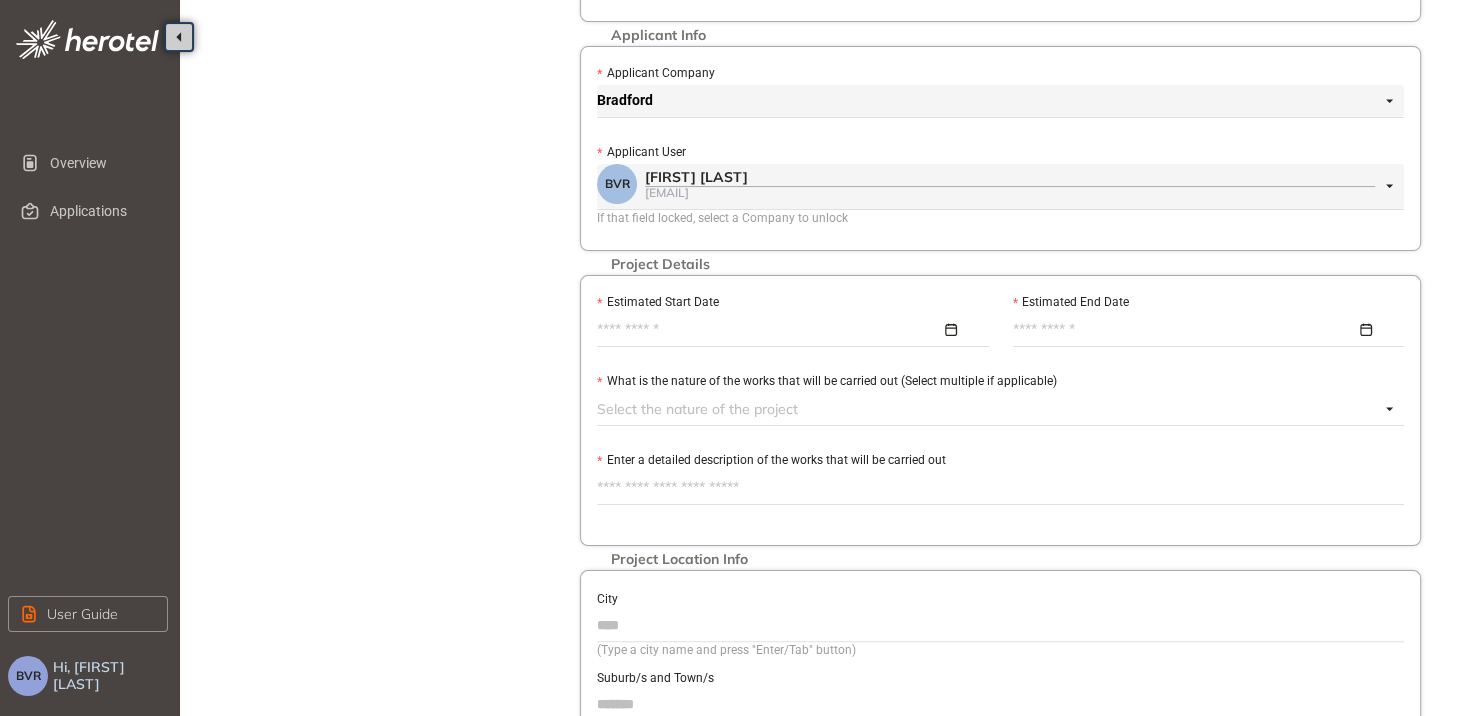 type on "*********" 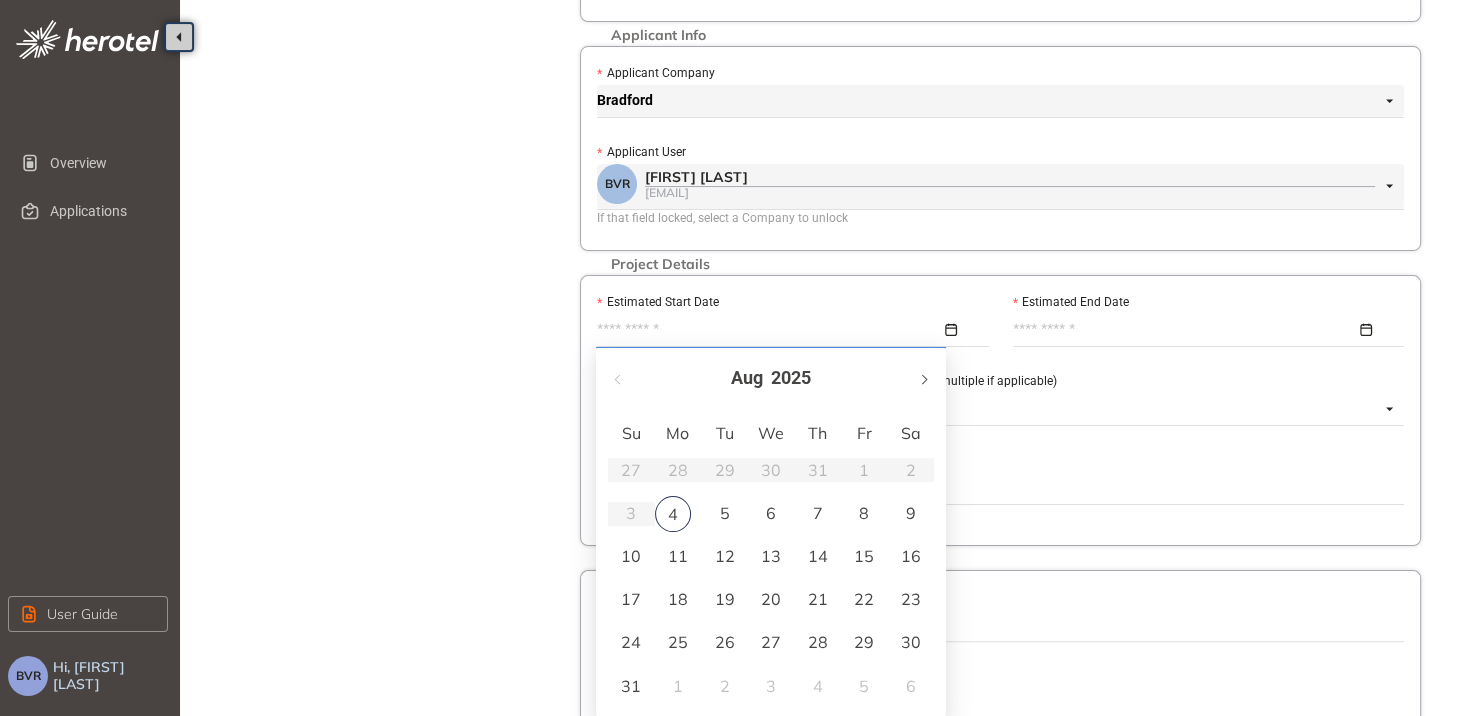 click at bounding box center [923, 378] 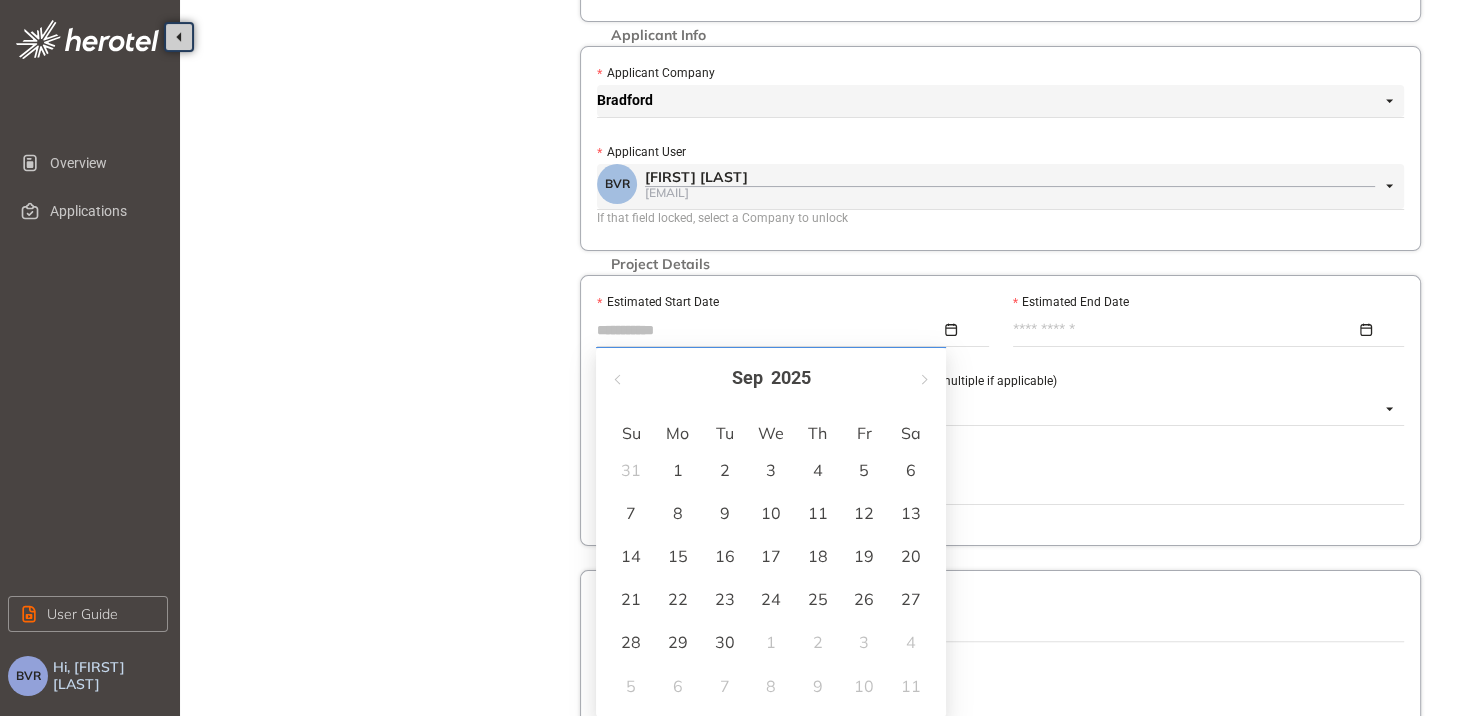 type on "**********" 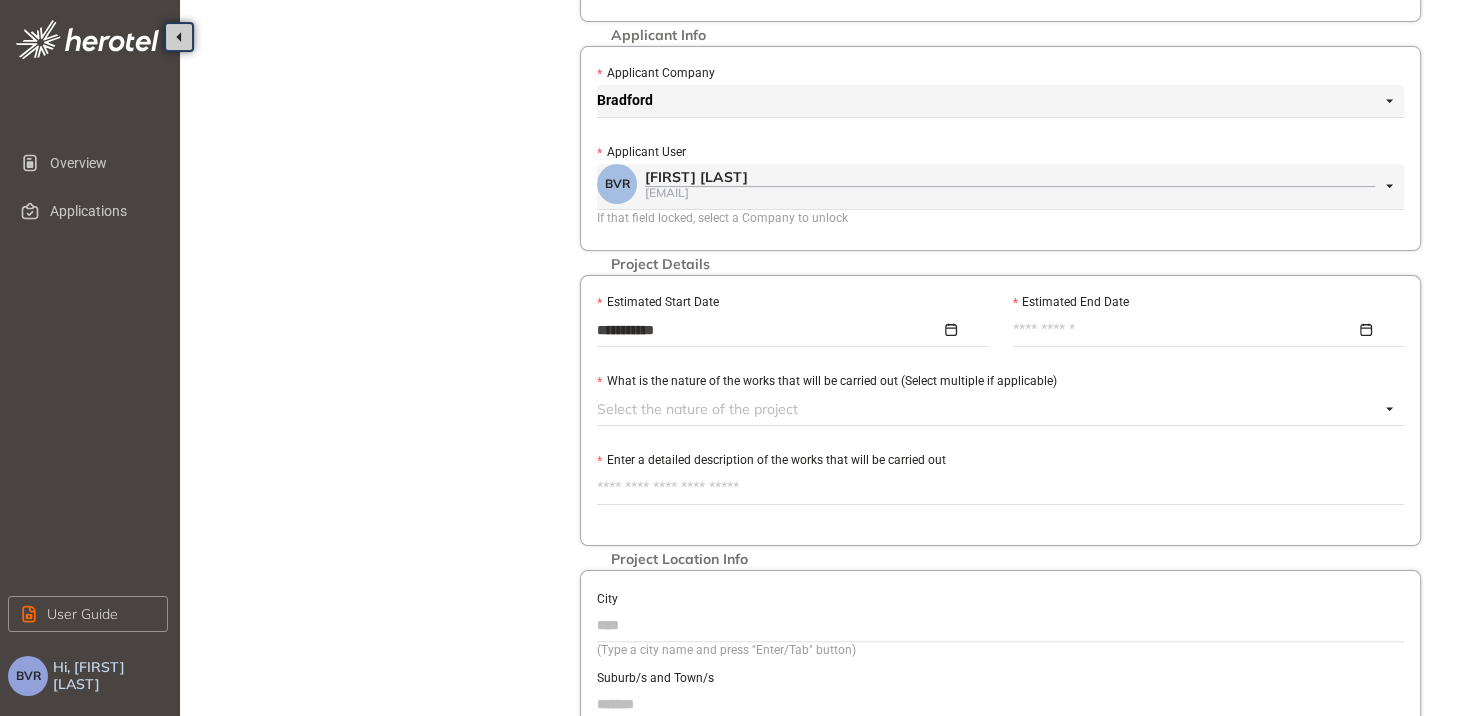 click at bounding box center (1203, 330) 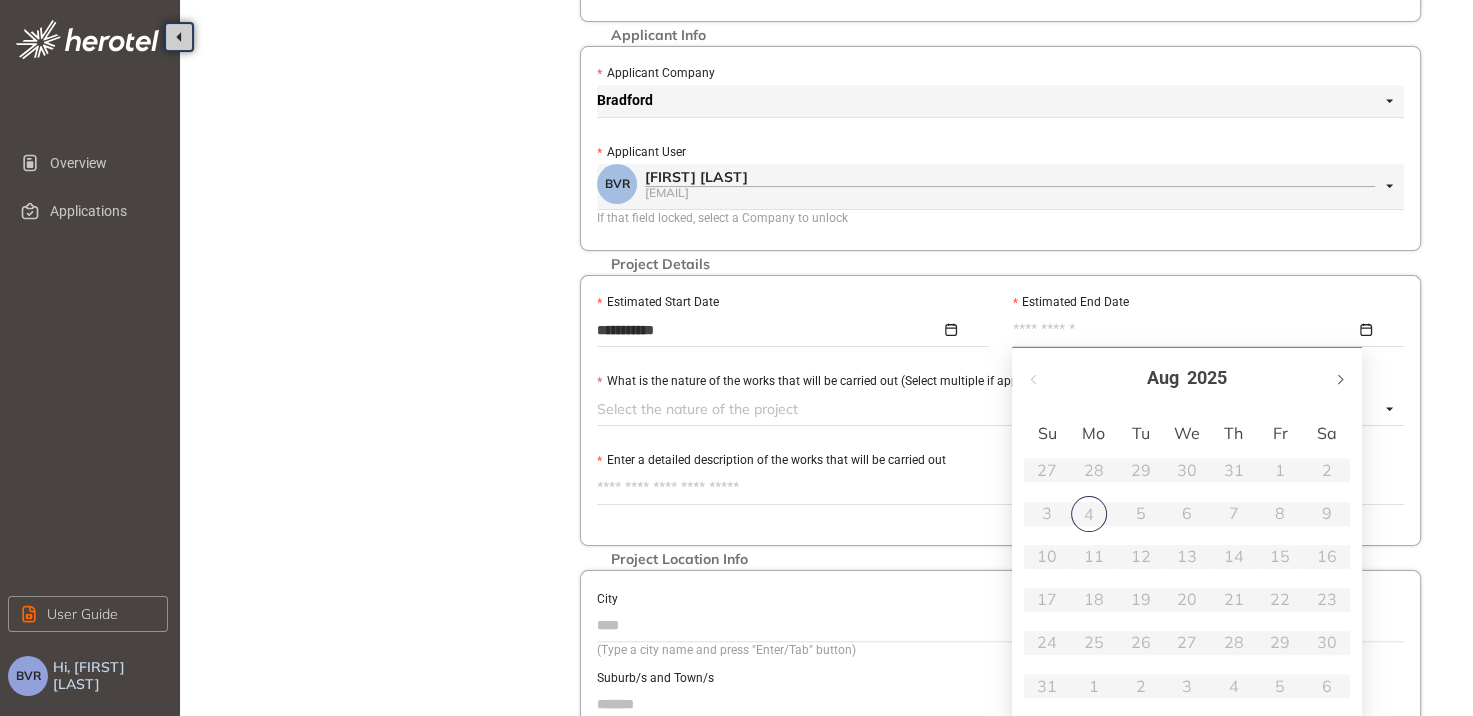 click at bounding box center [1339, 380] 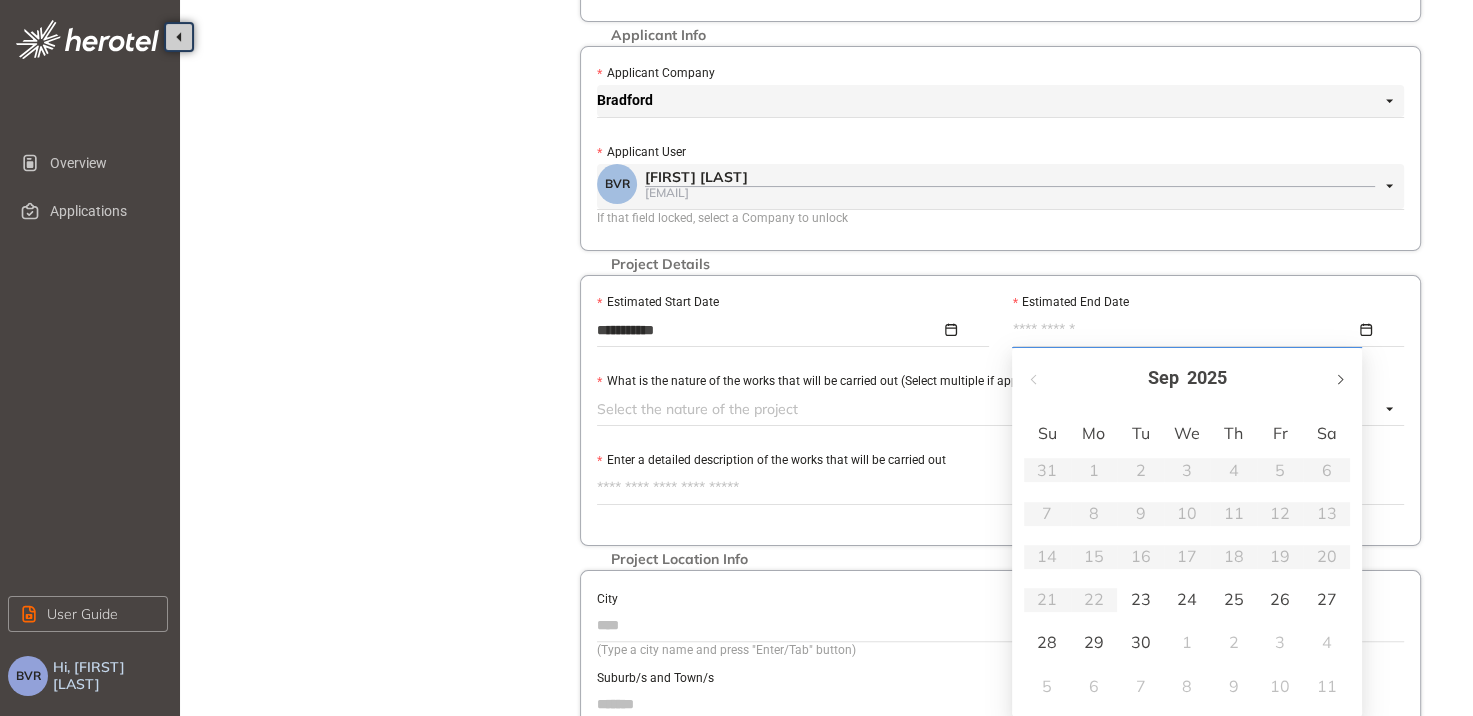 click at bounding box center [1339, 380] 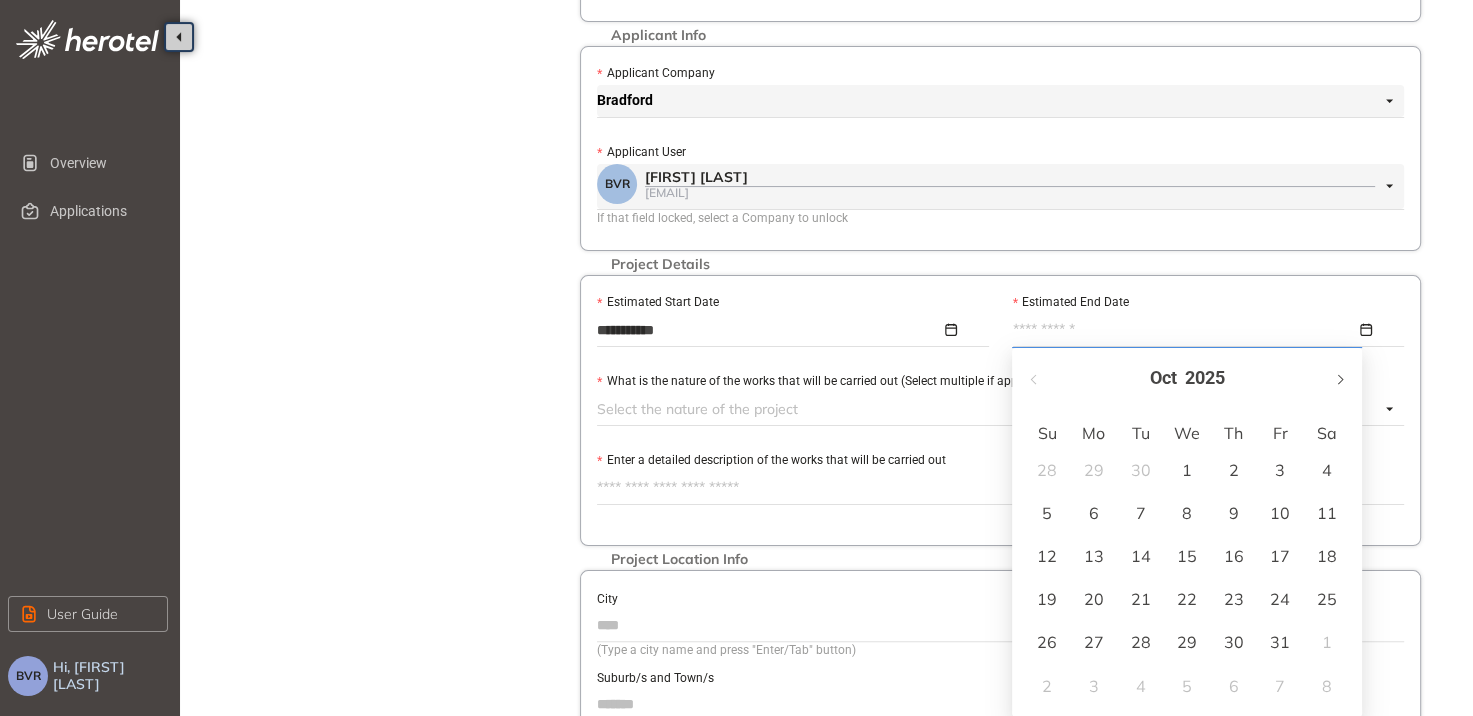 click at bounding box center [1339, 380] 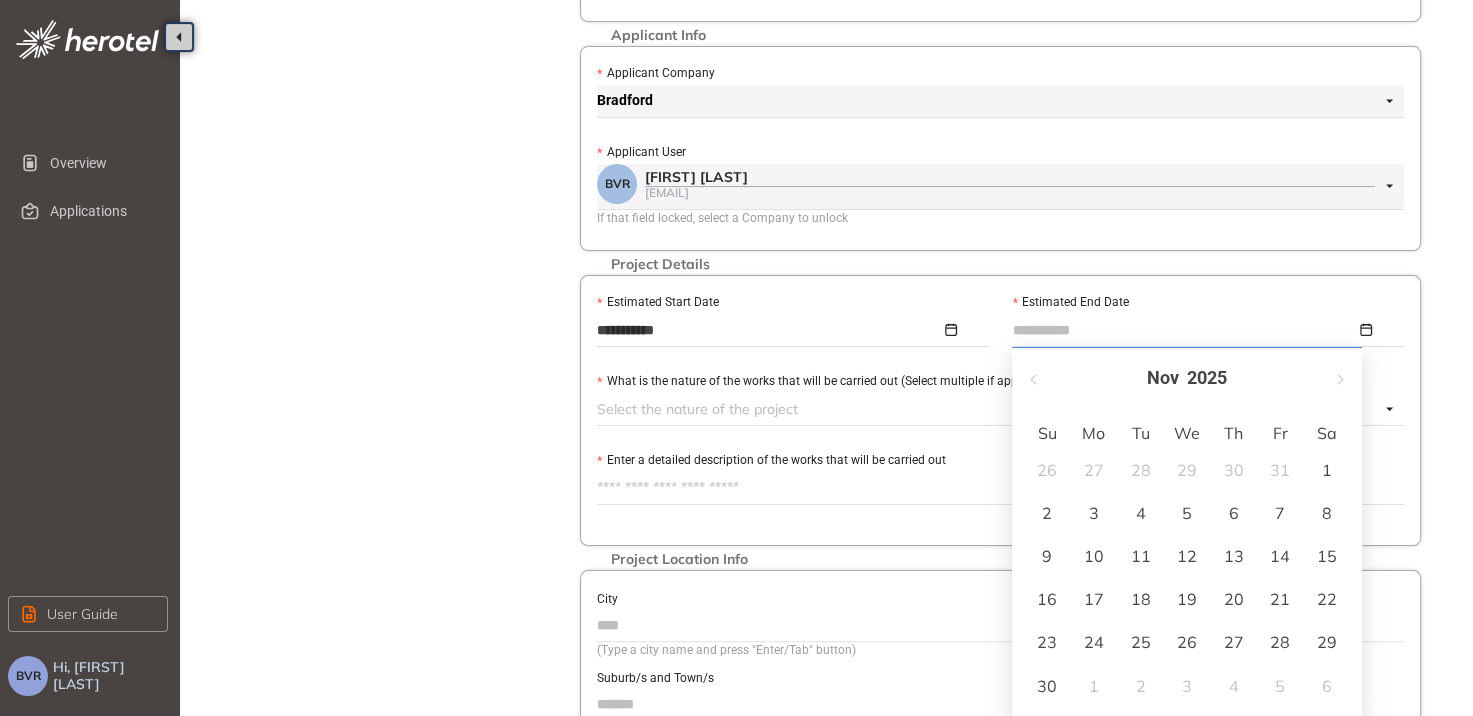 type on "**********" 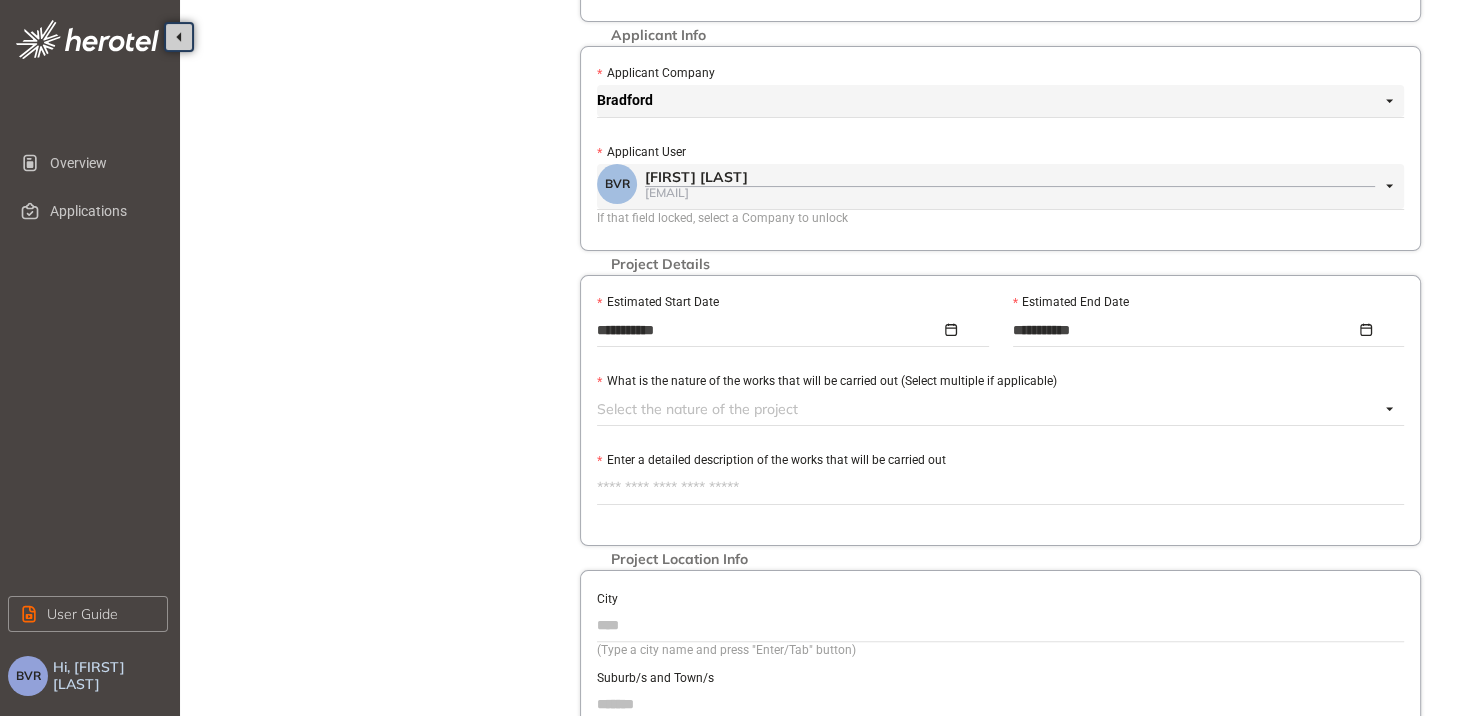 click on "Select the nature of the project" at bounding box center [1000, 409] 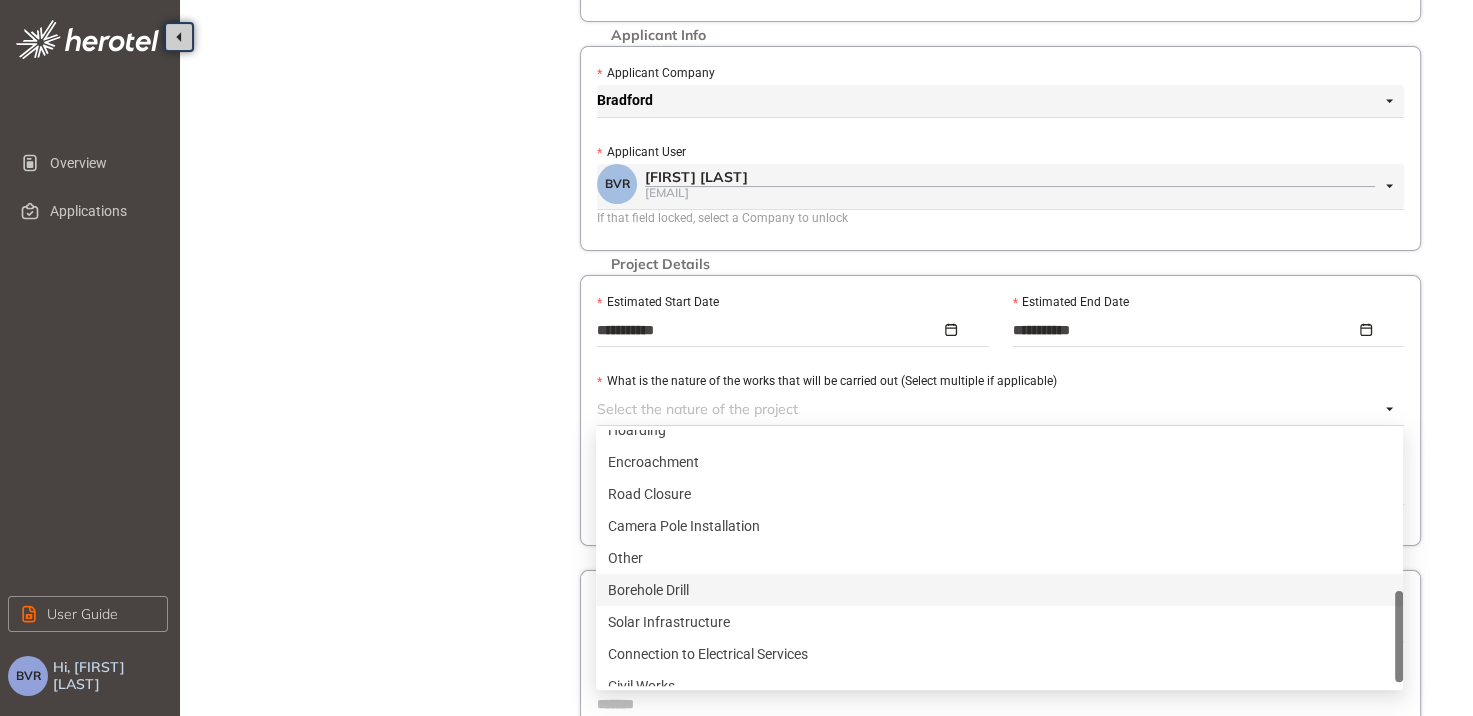 scroll, scrollTop: 640, scrollLeft: 0, axis: vertical 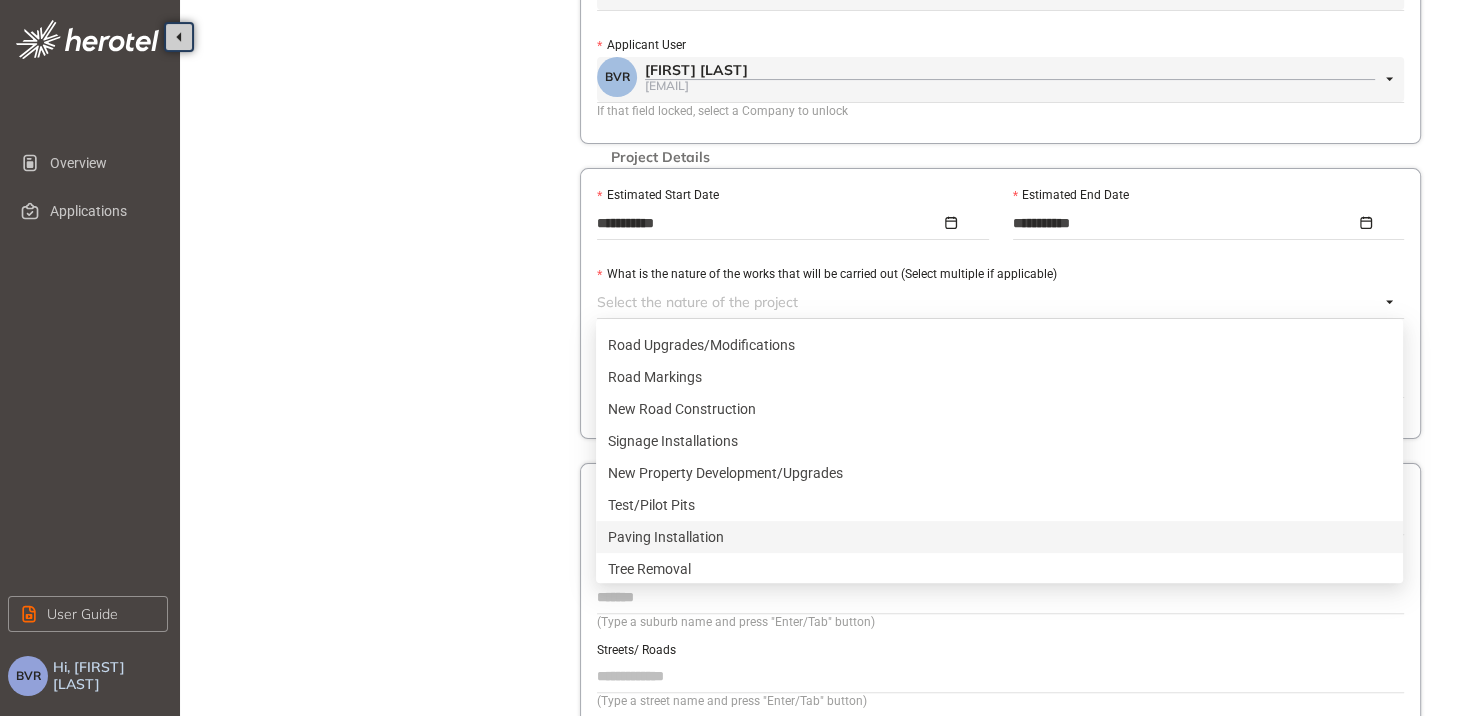 click on "Paving Installation" at bounding box center (999, 537) 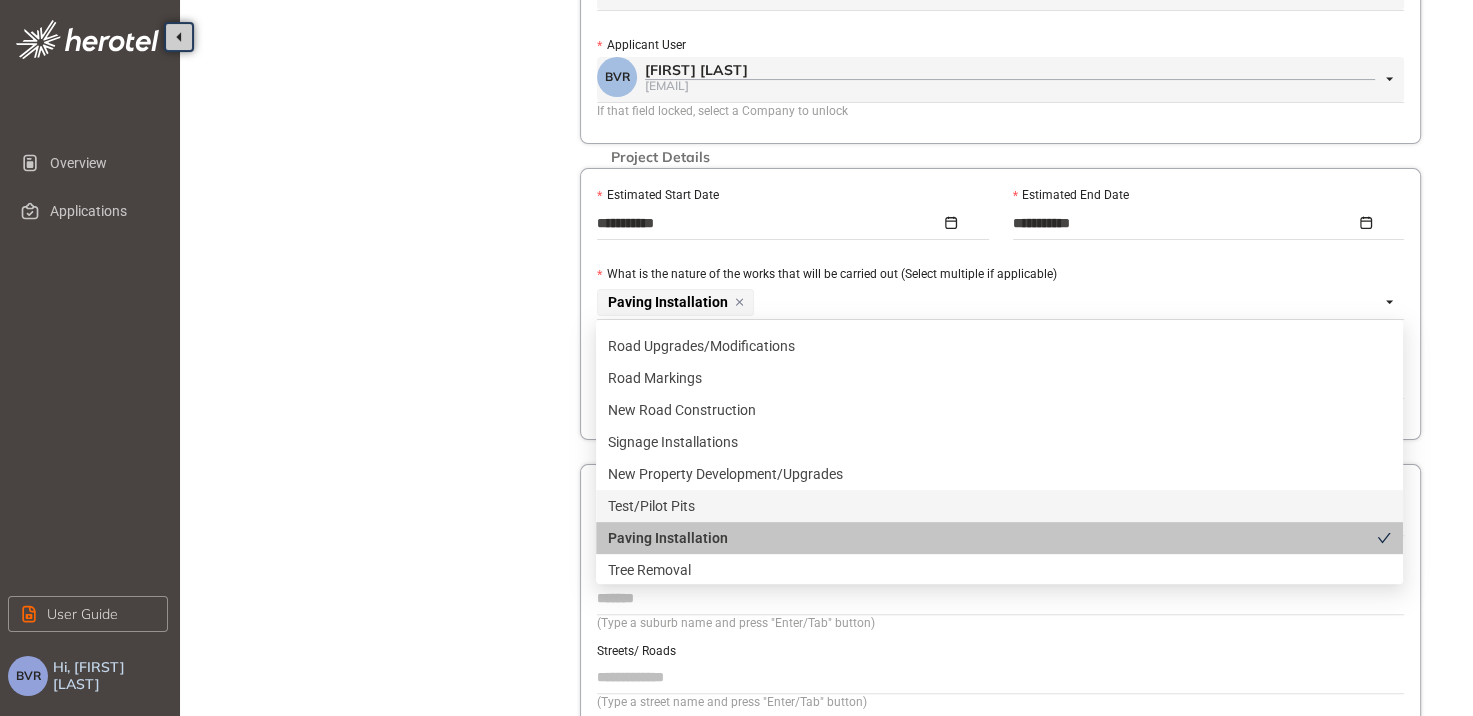 click on "Project Details Location Confirmation Upload documents" at bounding box center (390, 258) 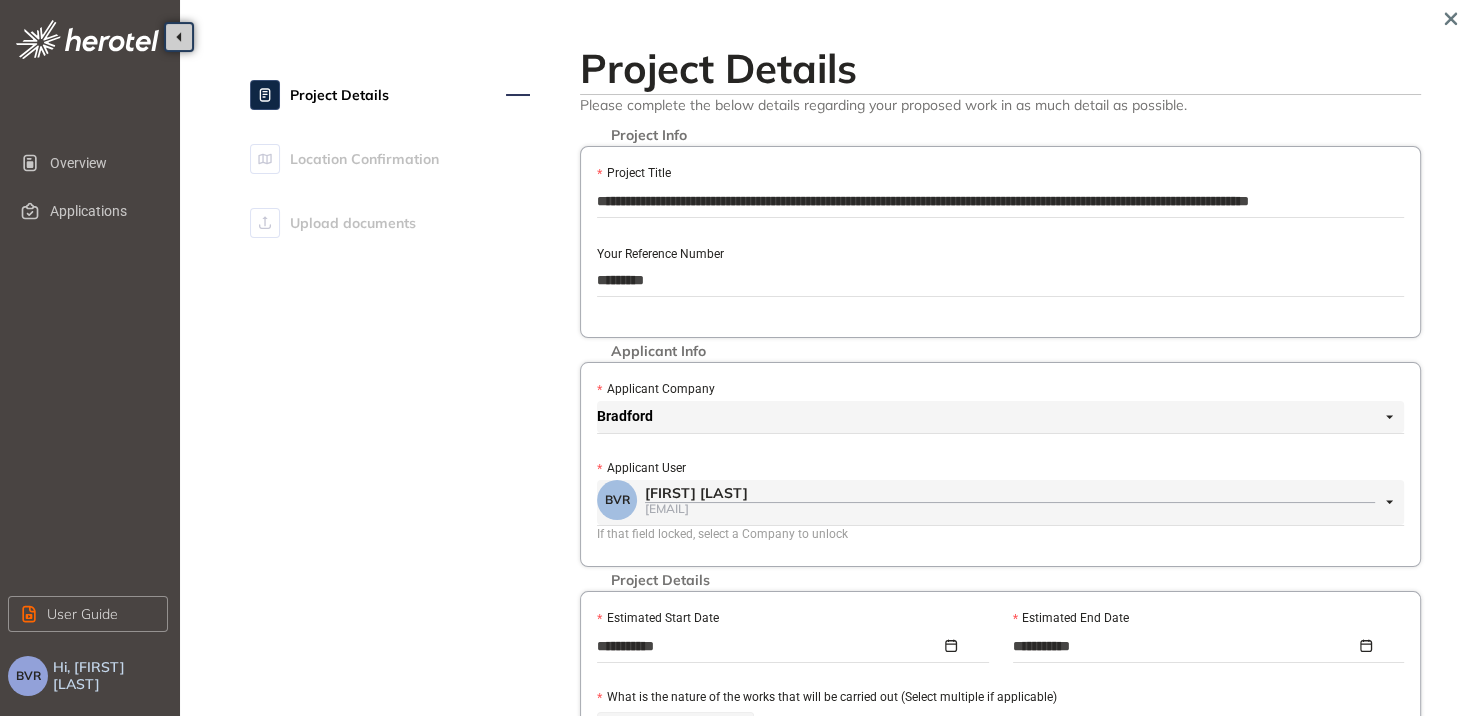 scroll, scrollTop: 0, scrollLeft: 0, axis: both 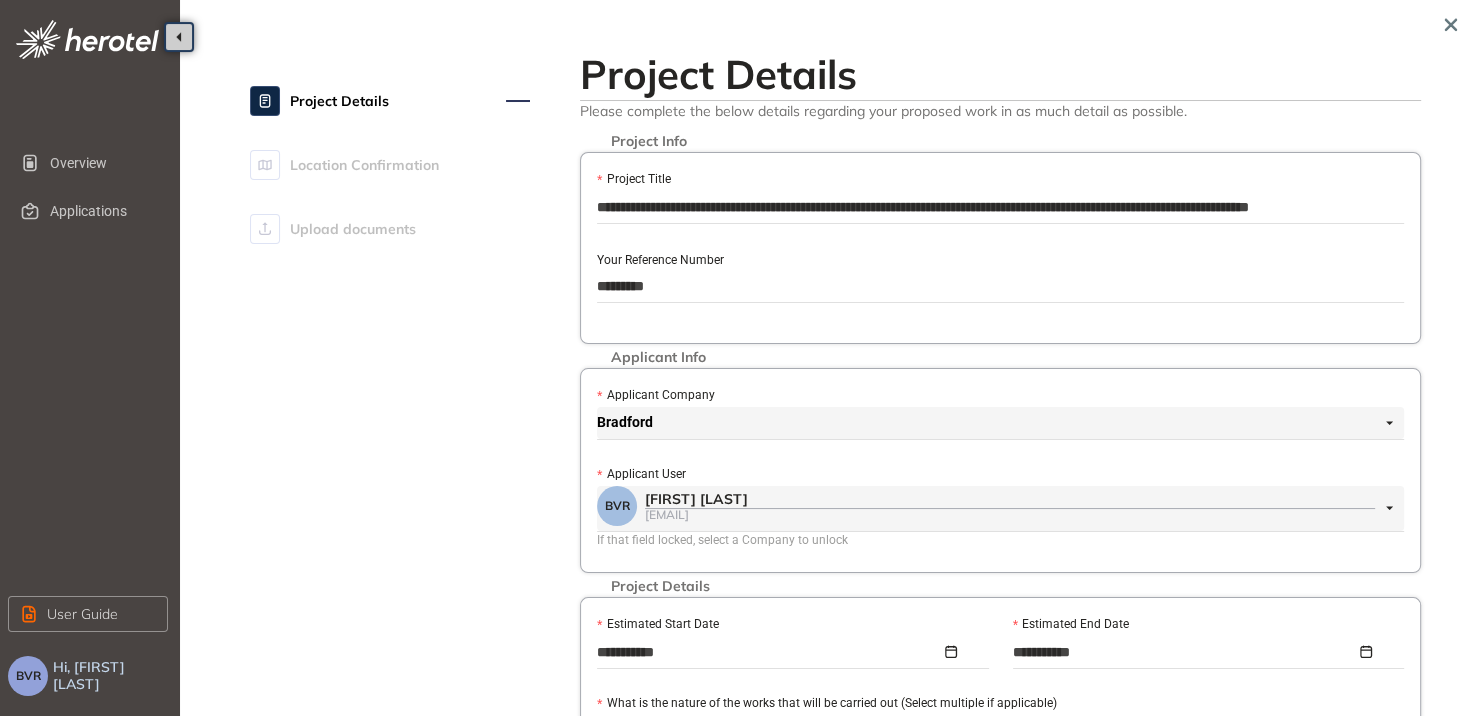 click on "**********" at bounding box center (1000, 207) 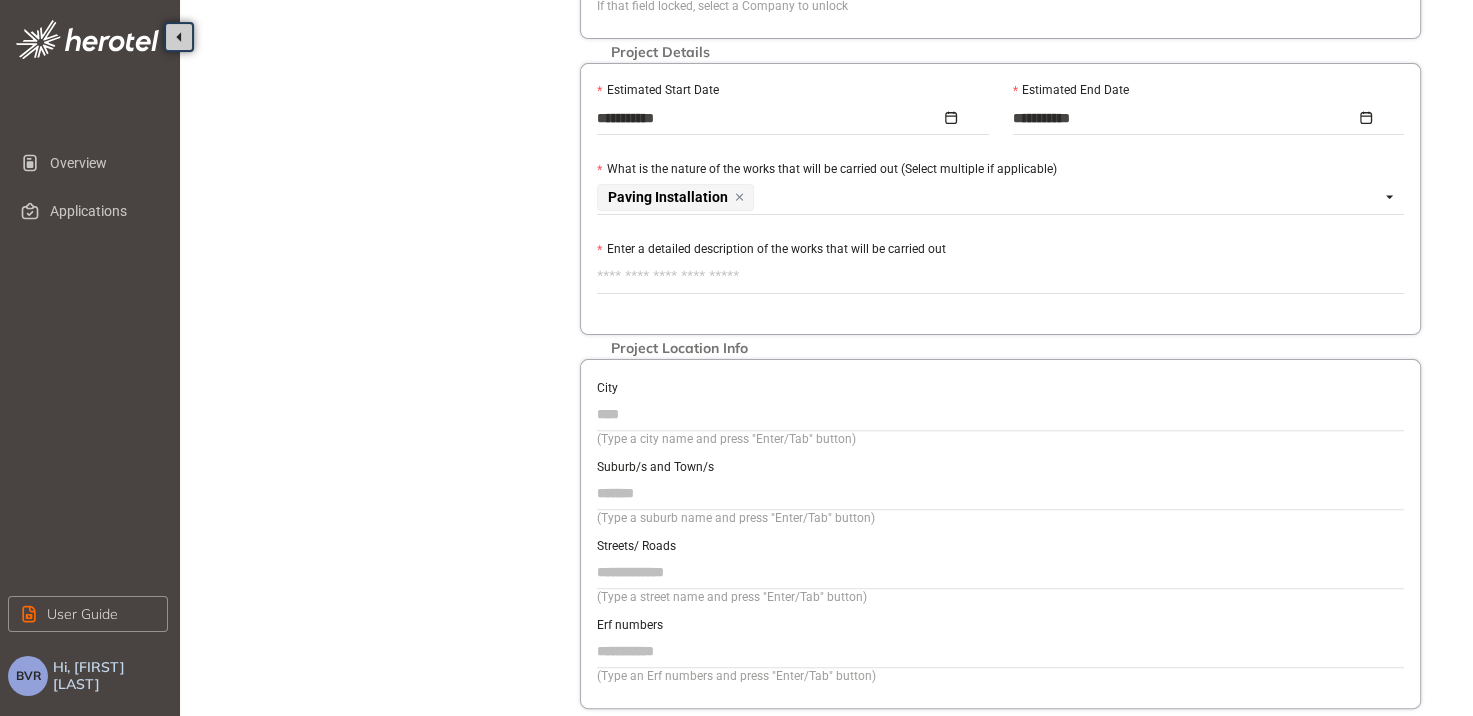 scroll, scrollTop: 537, scrollLeft: 0, axis: vertical 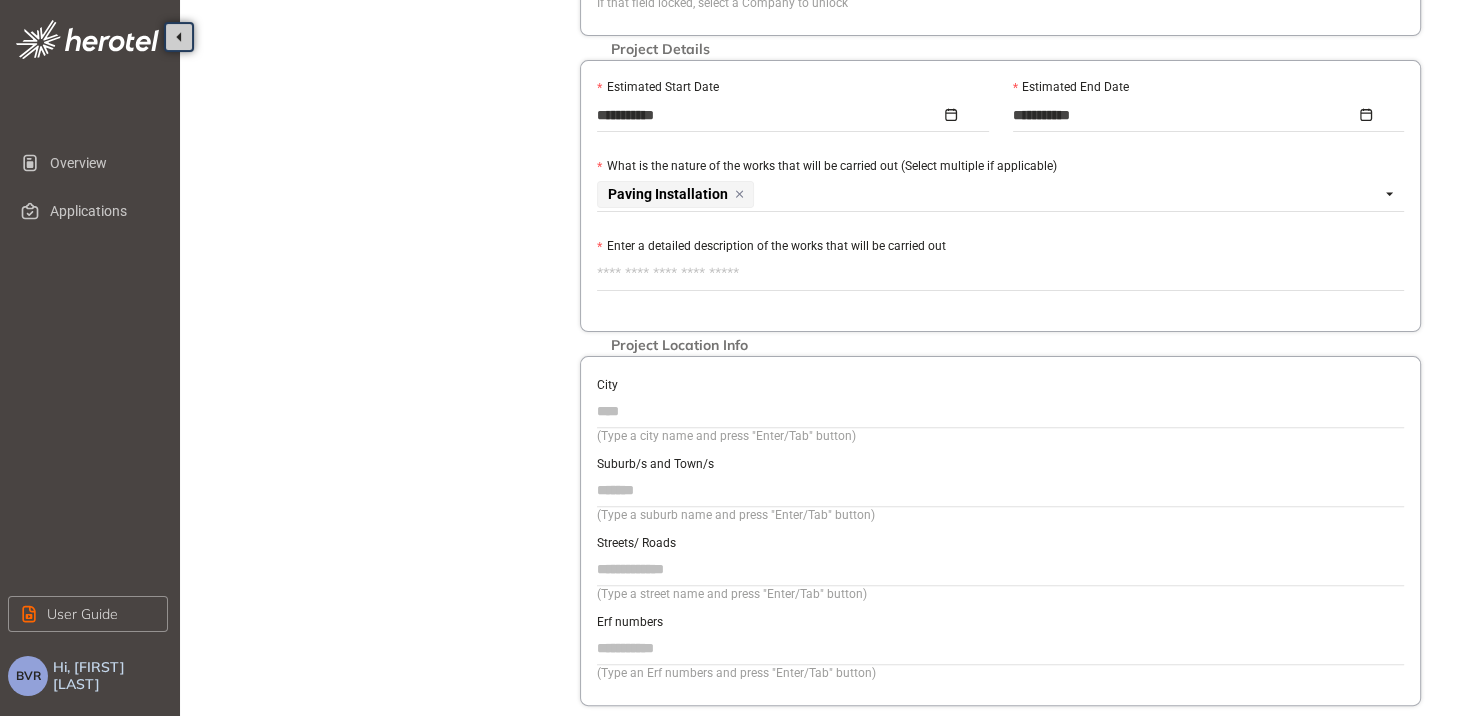 click on "Enter a detailed description of the works that will be carried out" at bounding box center [1000, 274] 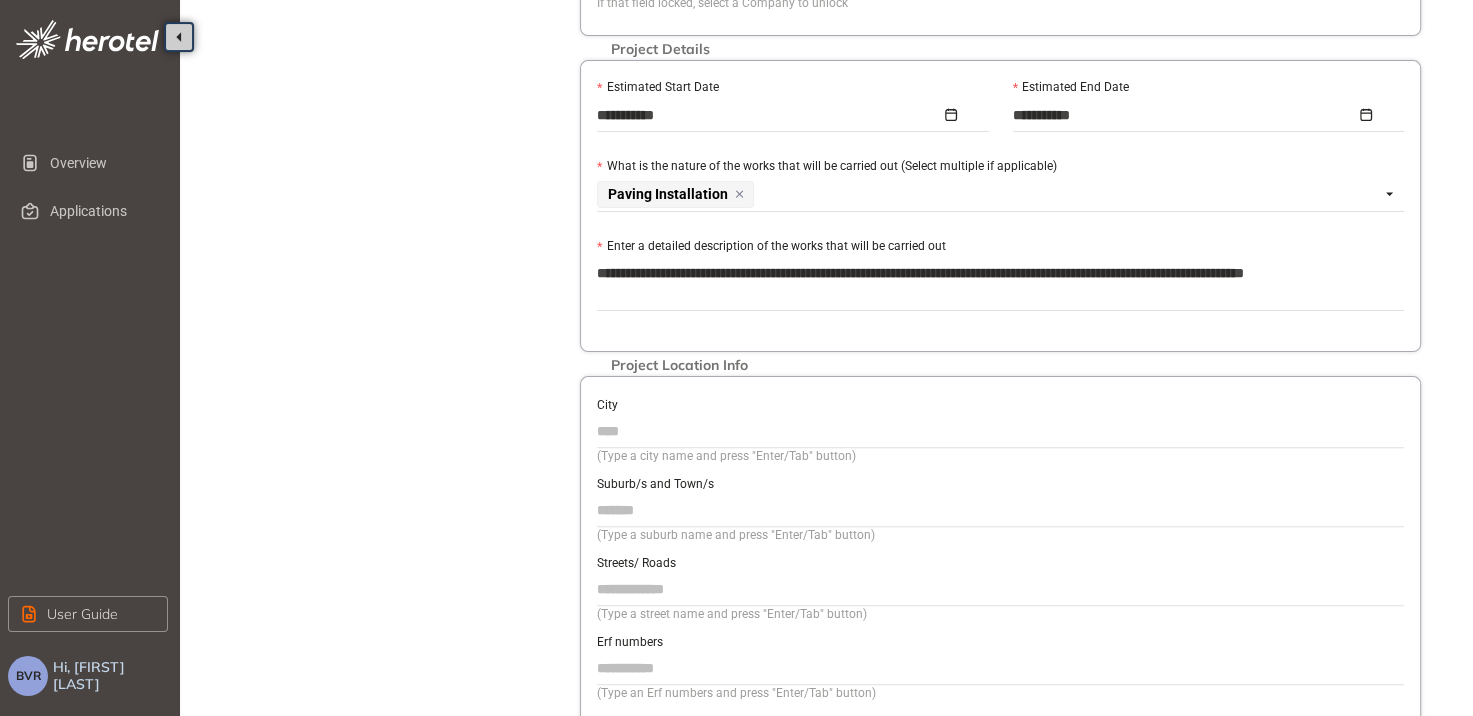 type on "**********" 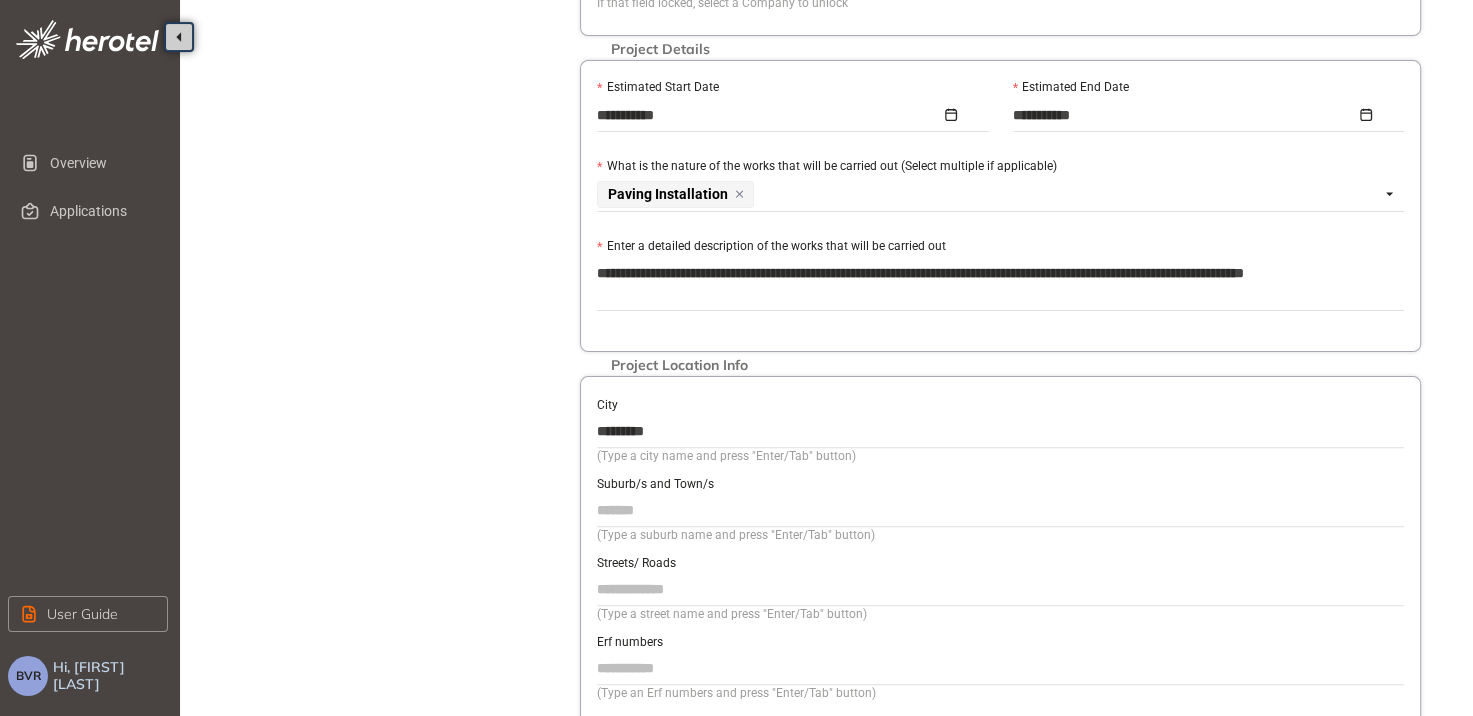 type on "*********" 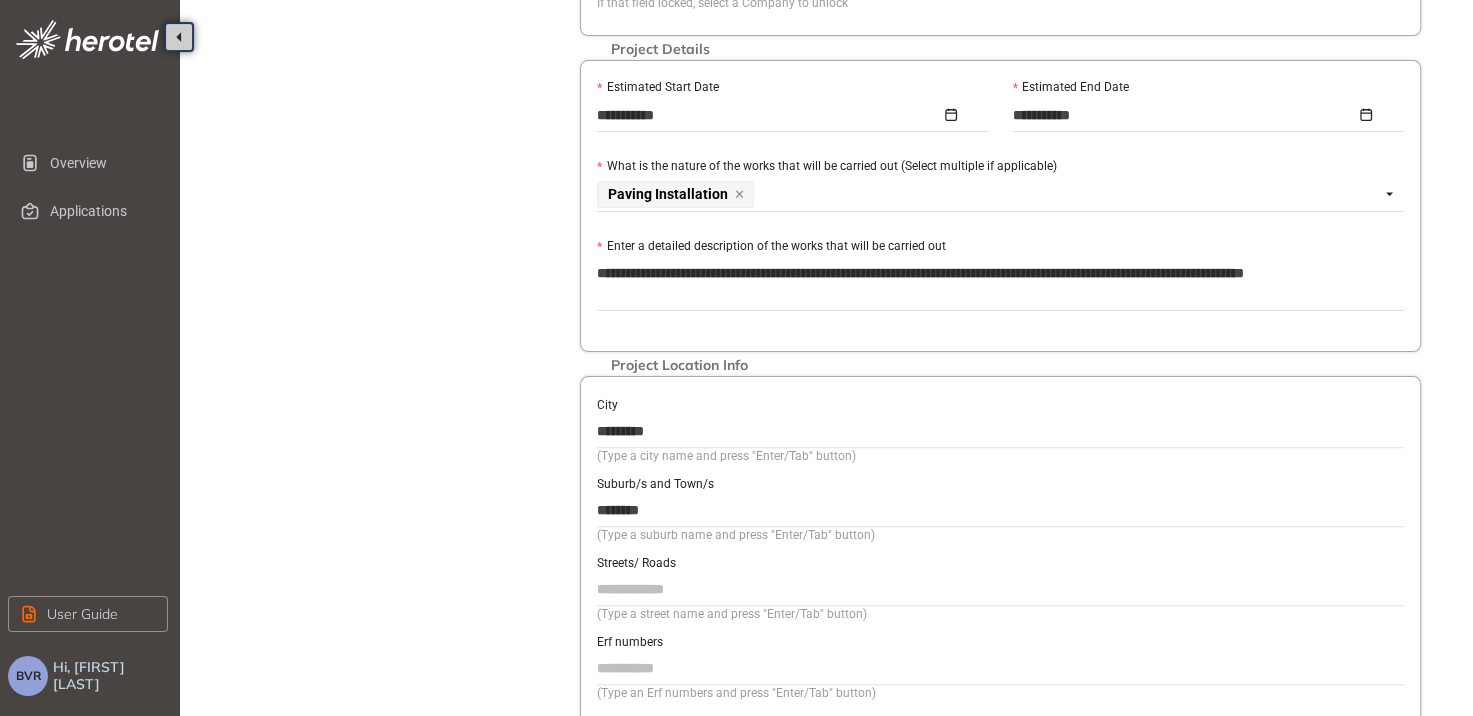 type on "********" 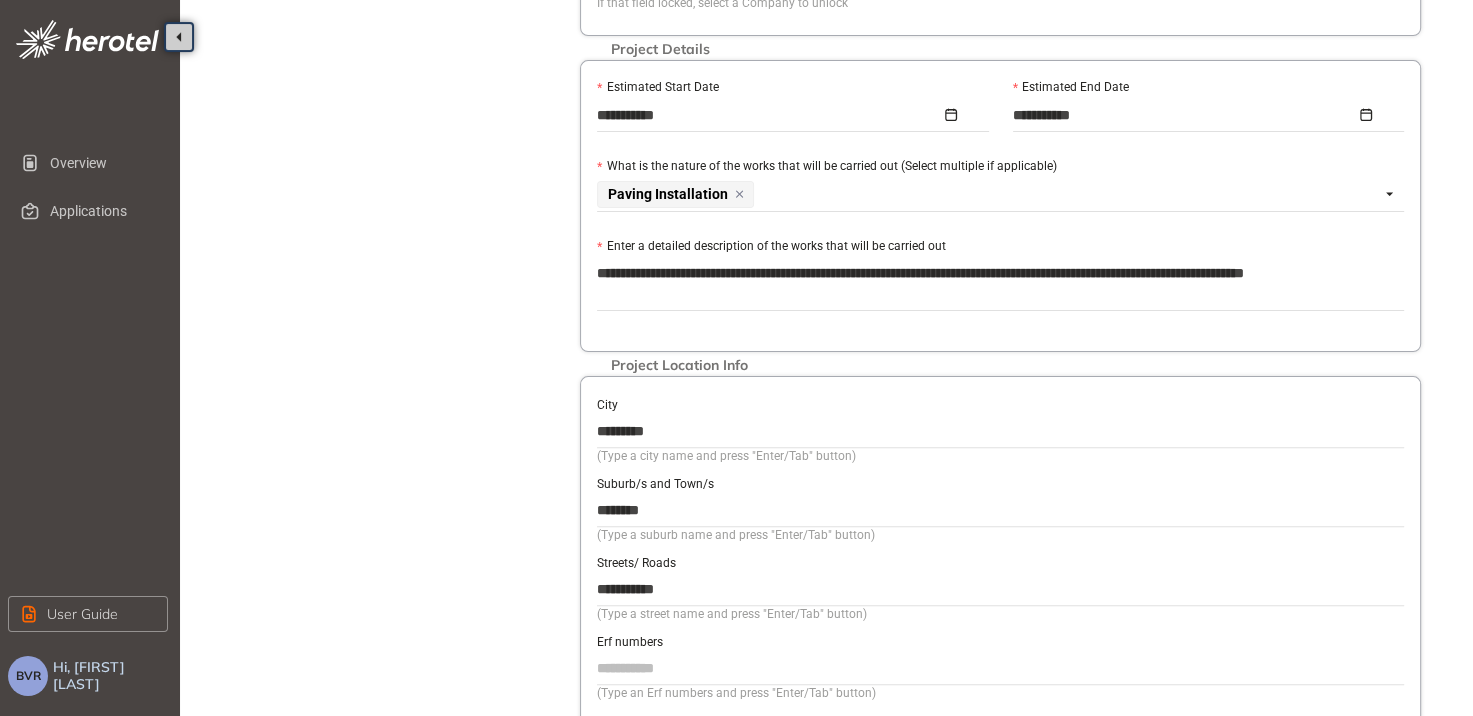 scroll, scrollTop: 644, scrollLeft: 0, axis: vertical 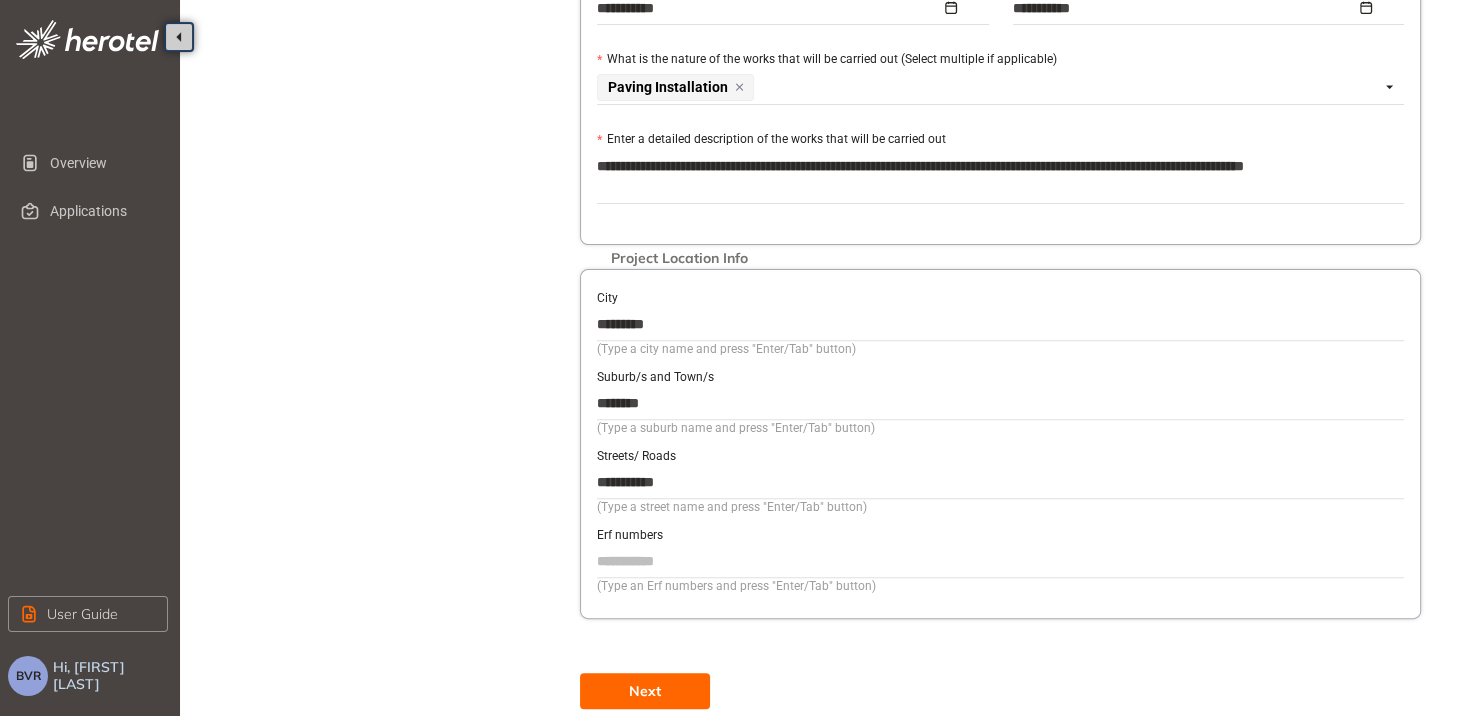 type on "**********" 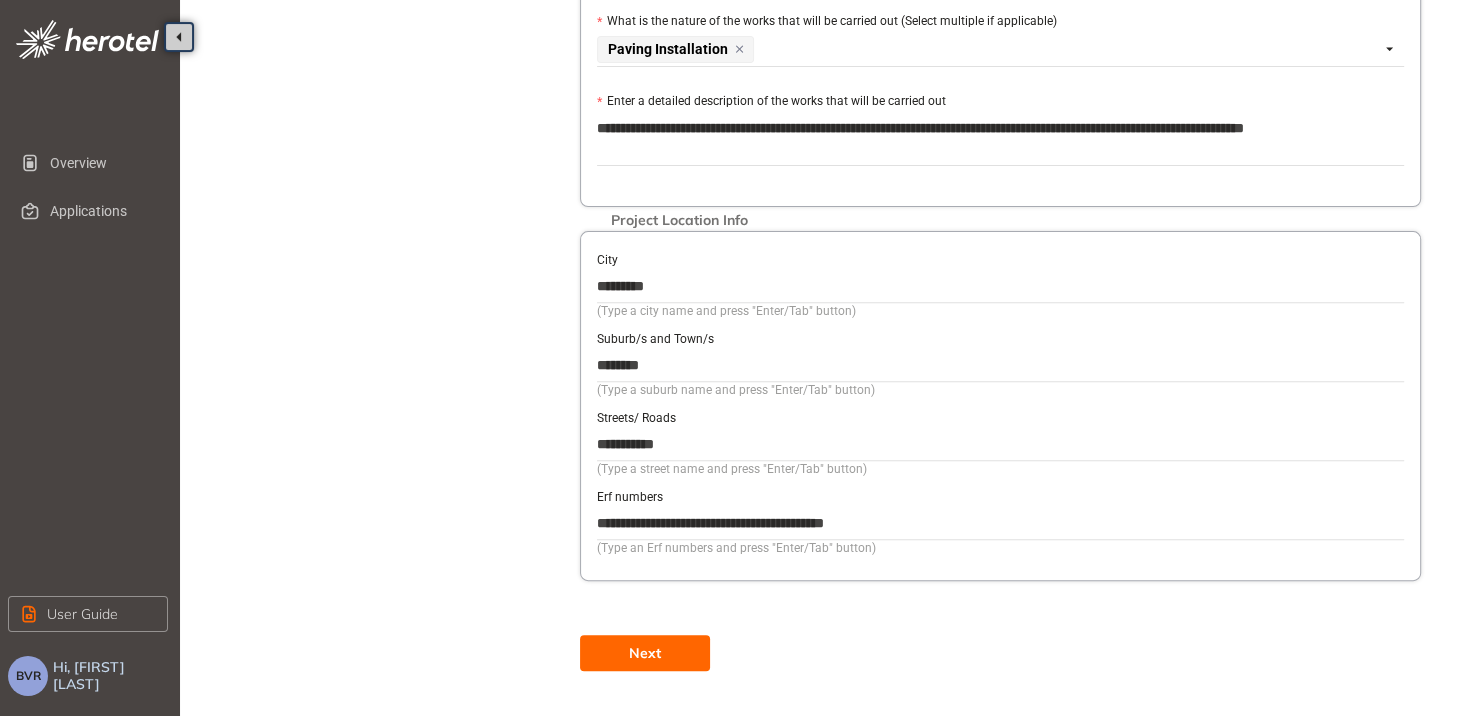 scroll, scrollTop: 682, scrollLeft: 0, axis: vertical 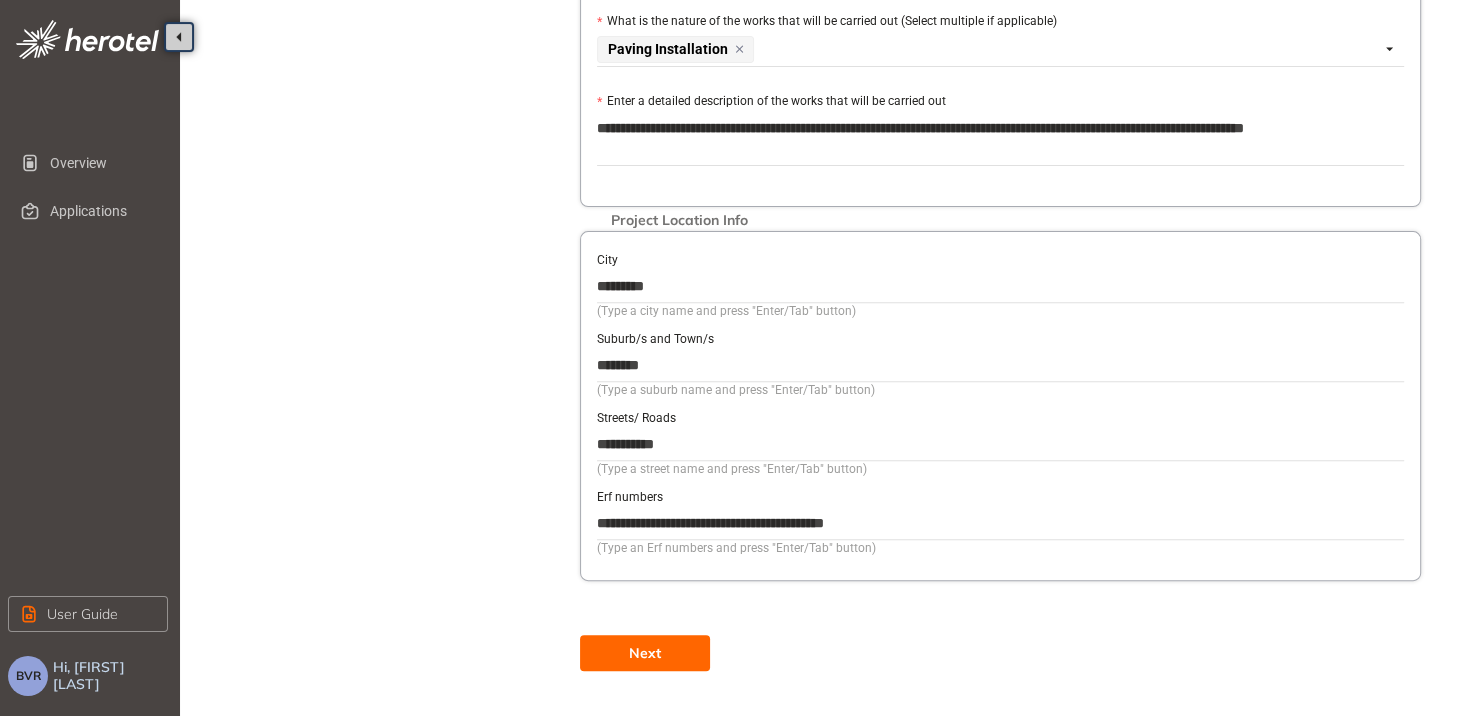 type on "**********" 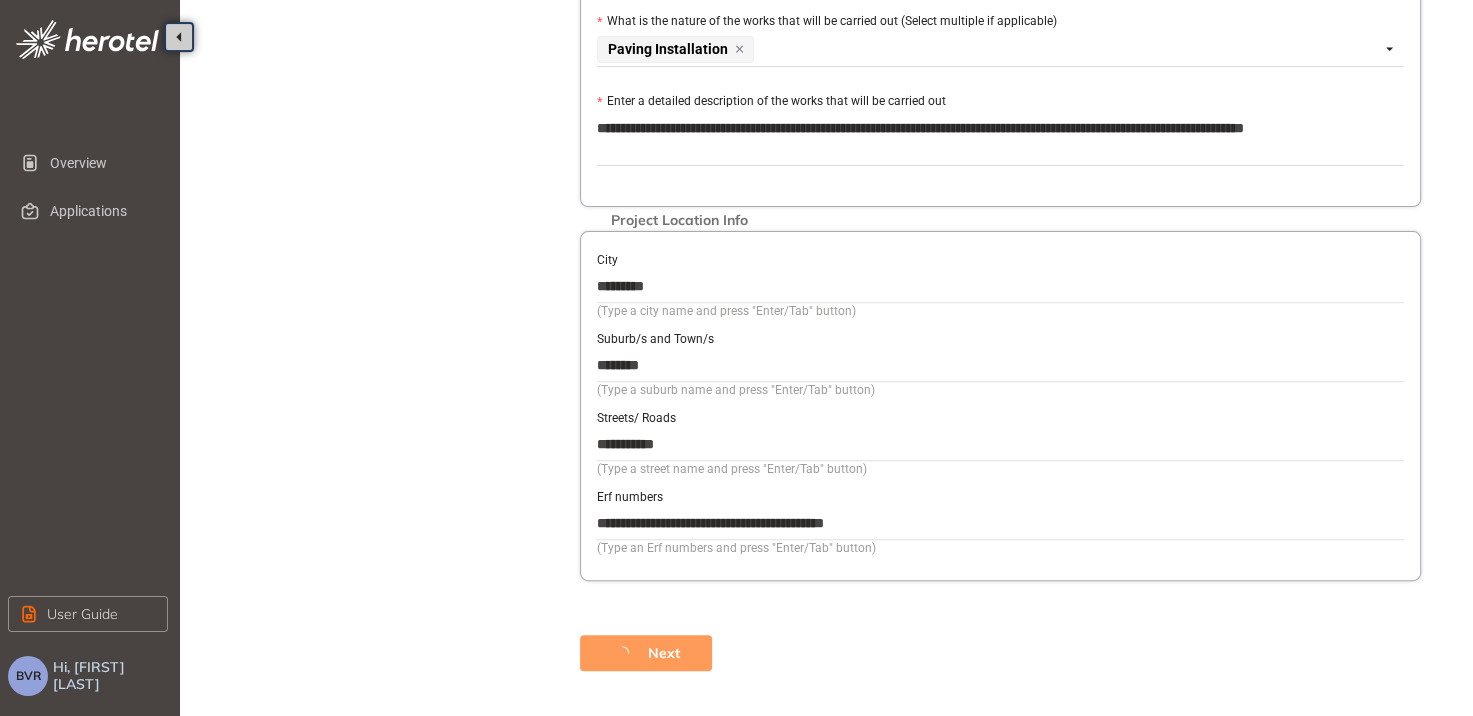 scroll, scrollTop: 92, scrollLeft: 0, axis: vertical 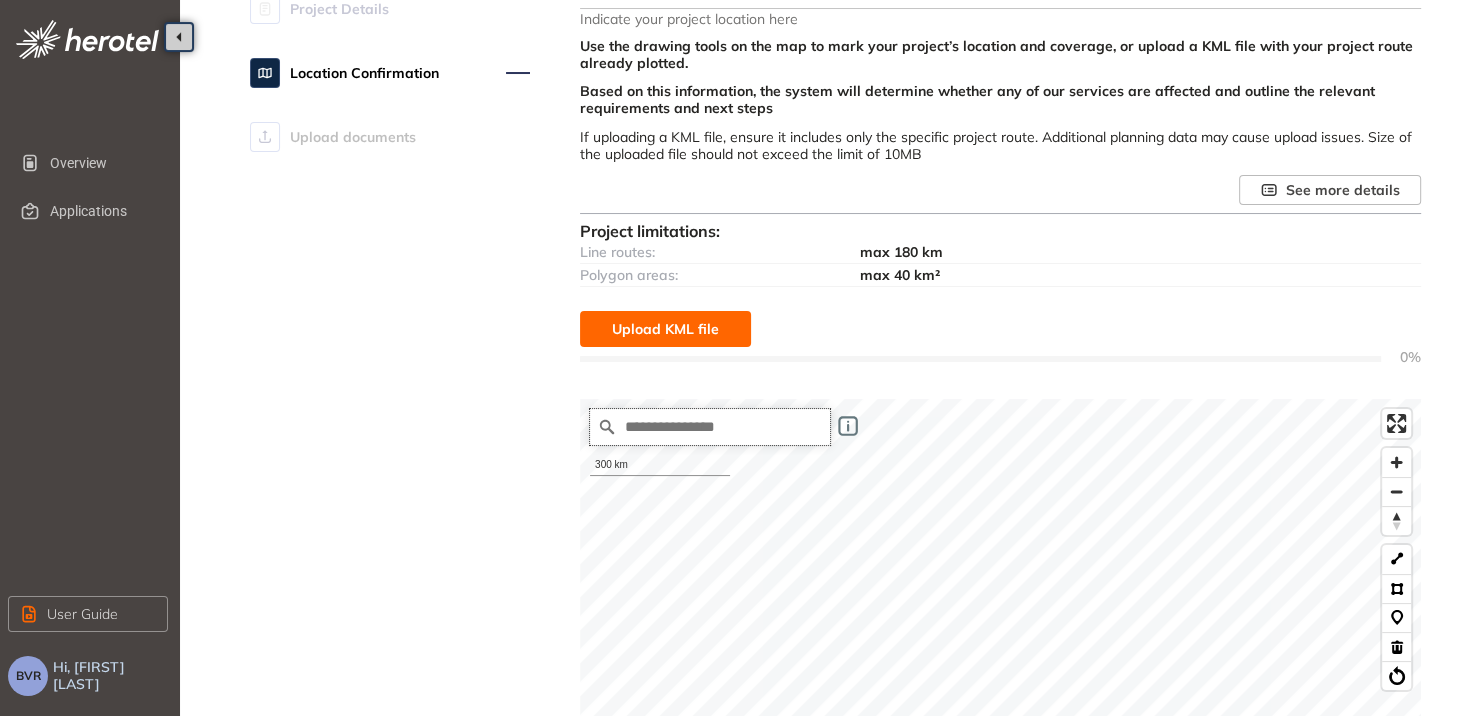 click at bounding box center (710, 427) 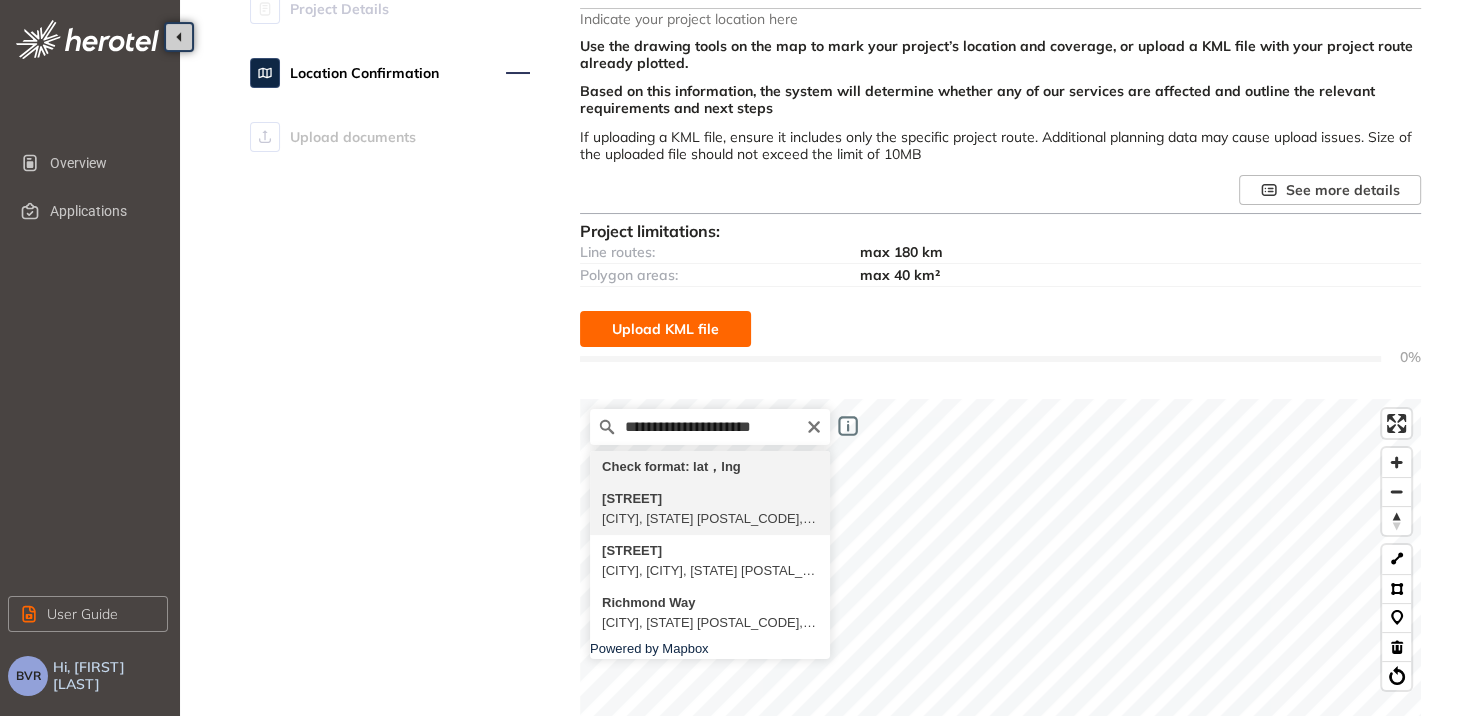 type on "**********" 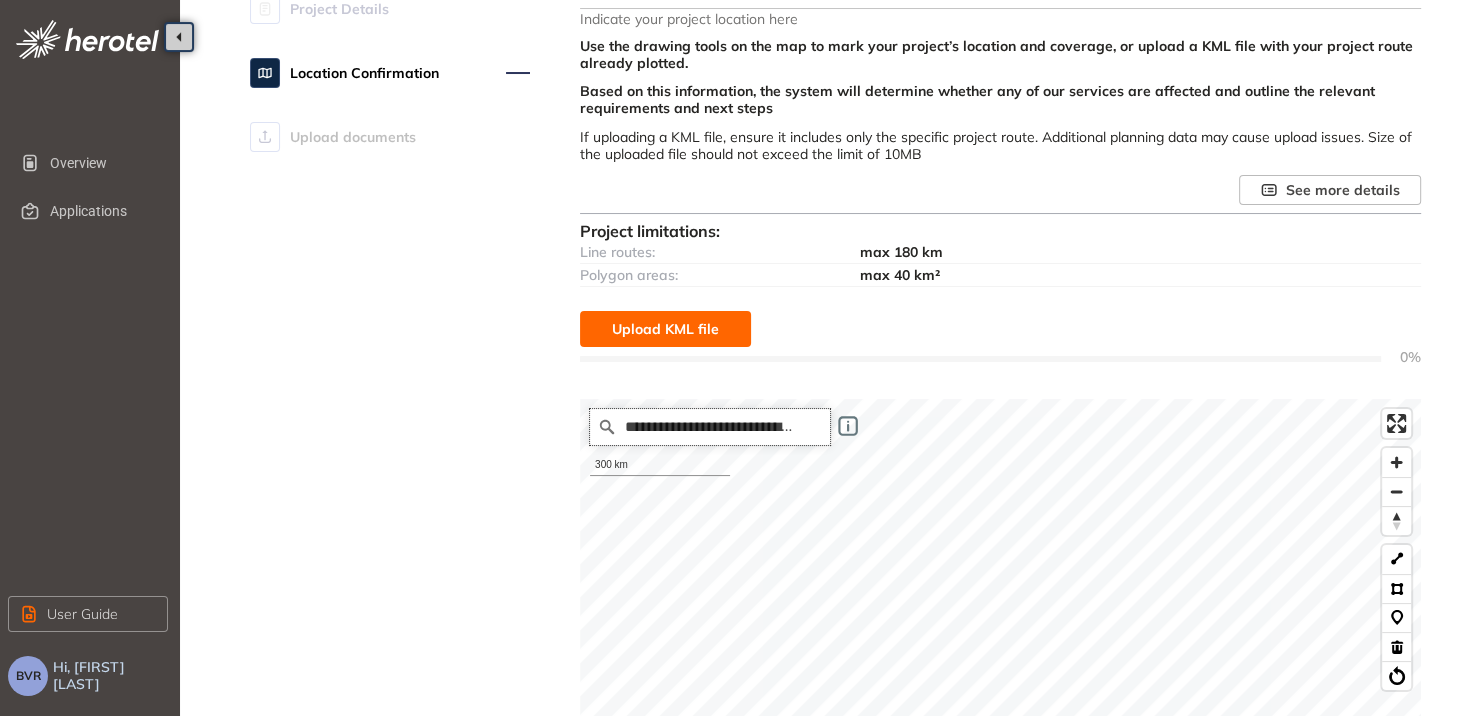 scroll, scrollTop: 0, scrollLeft: 0, axis: both 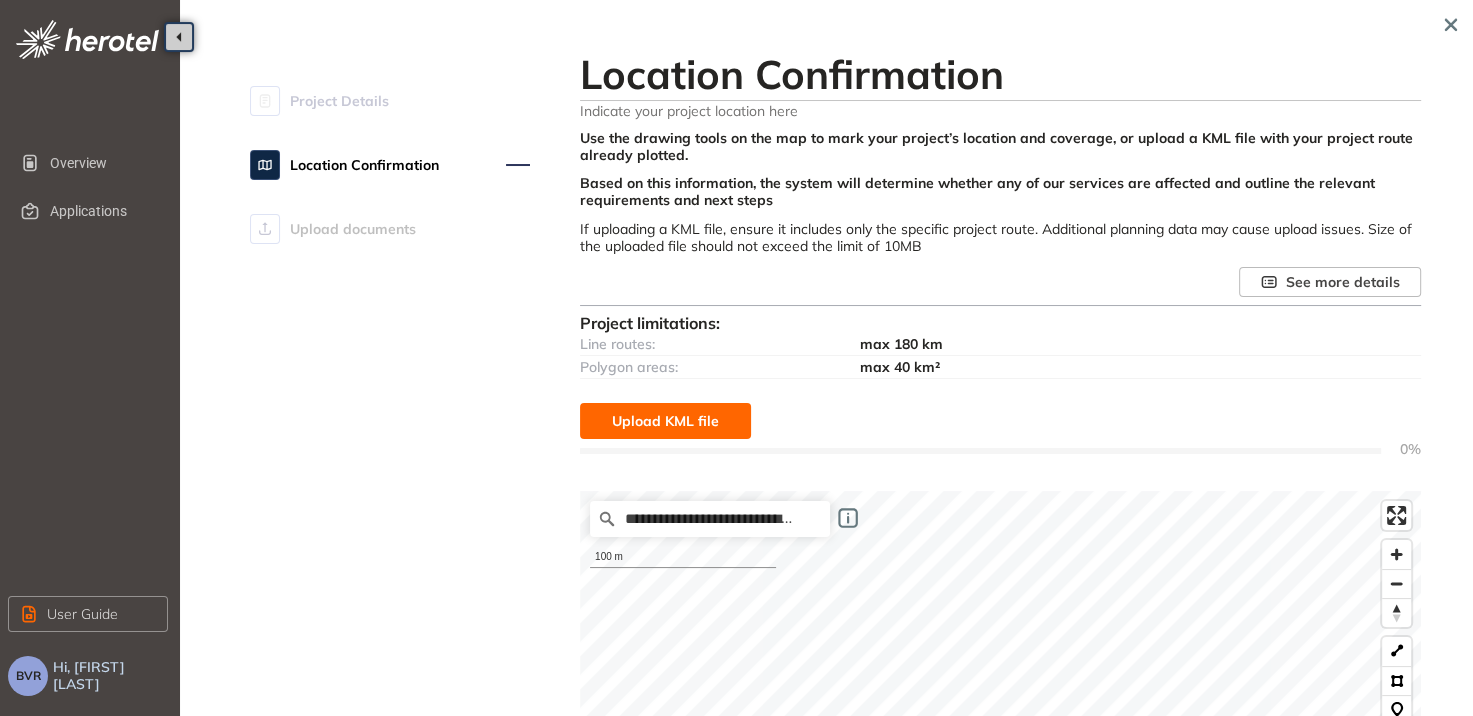 click on "max 180 km" at bounding box center (901, 344) 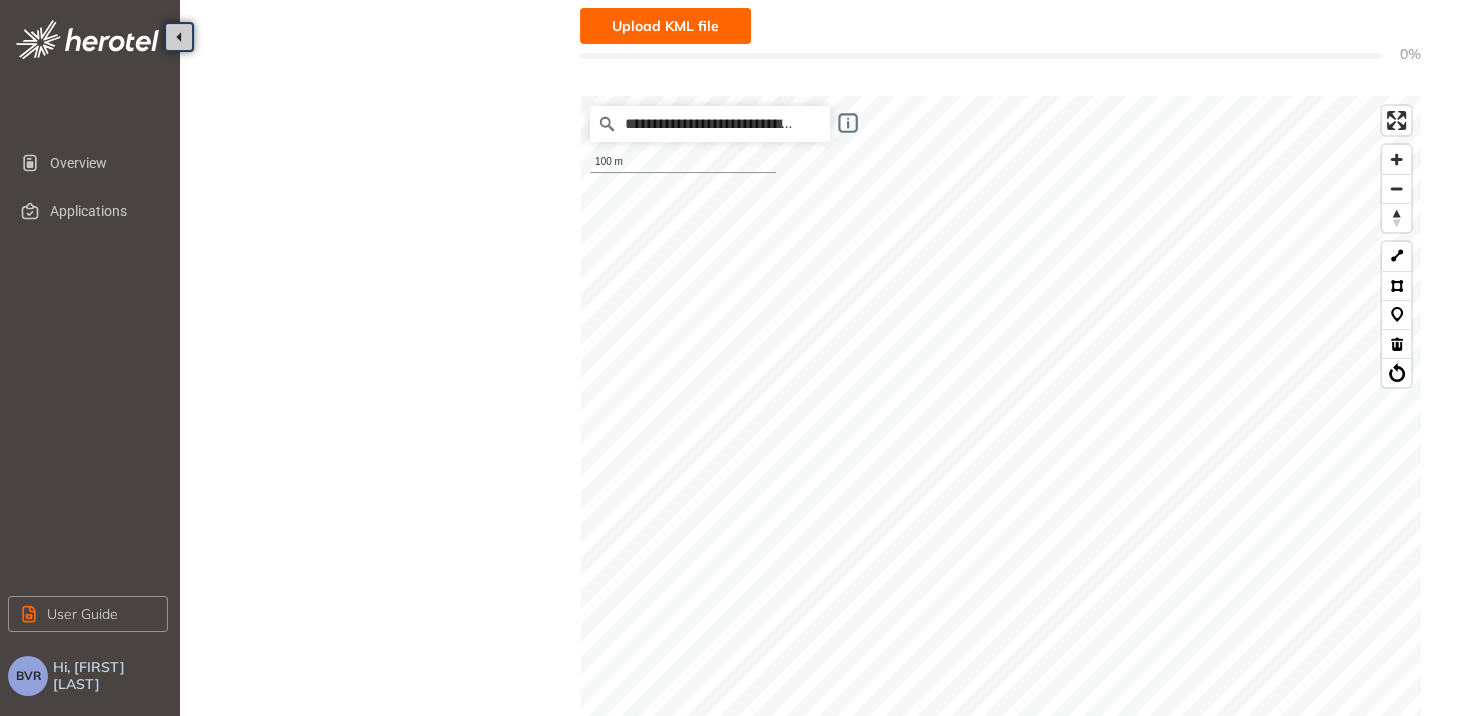 scroll, scrollTop: 398, scrollLeft: 0, axis: vertical 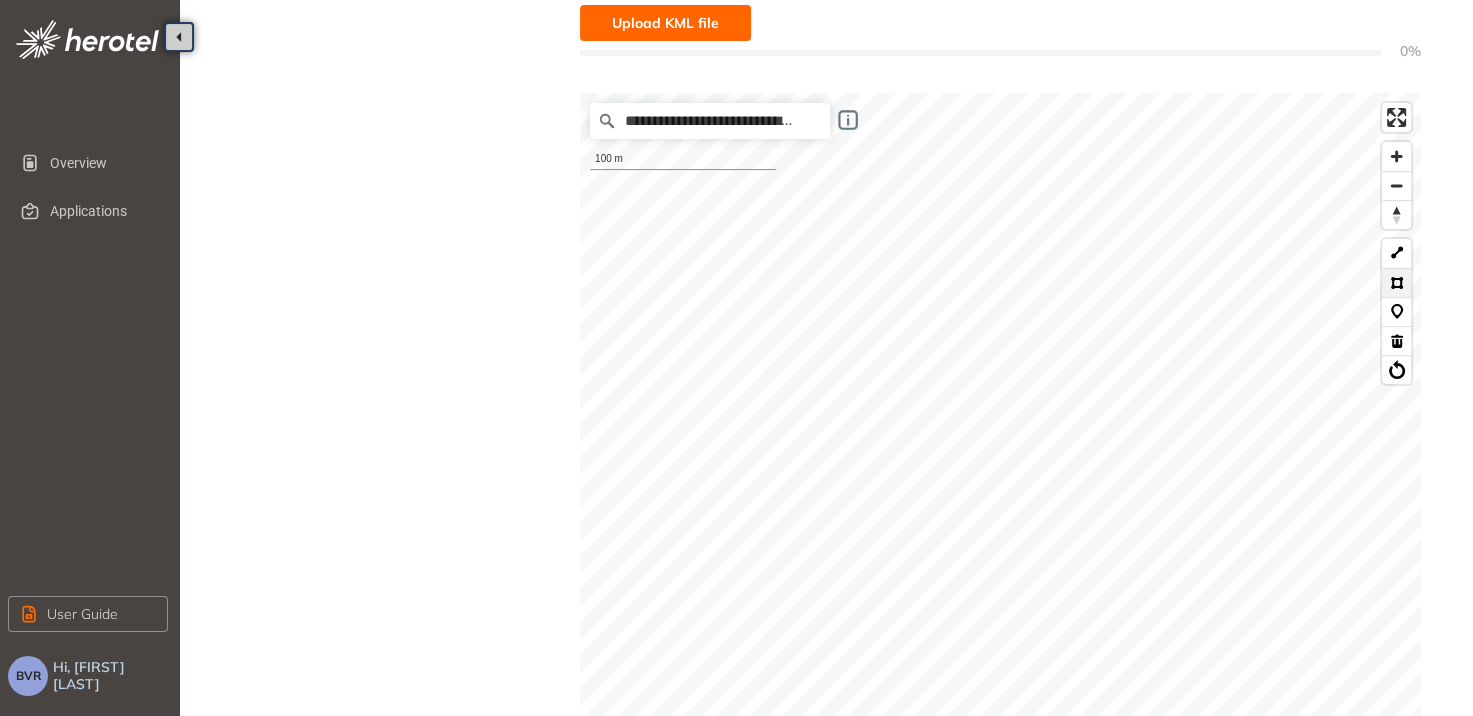 click at bounding box center [1396, 282] 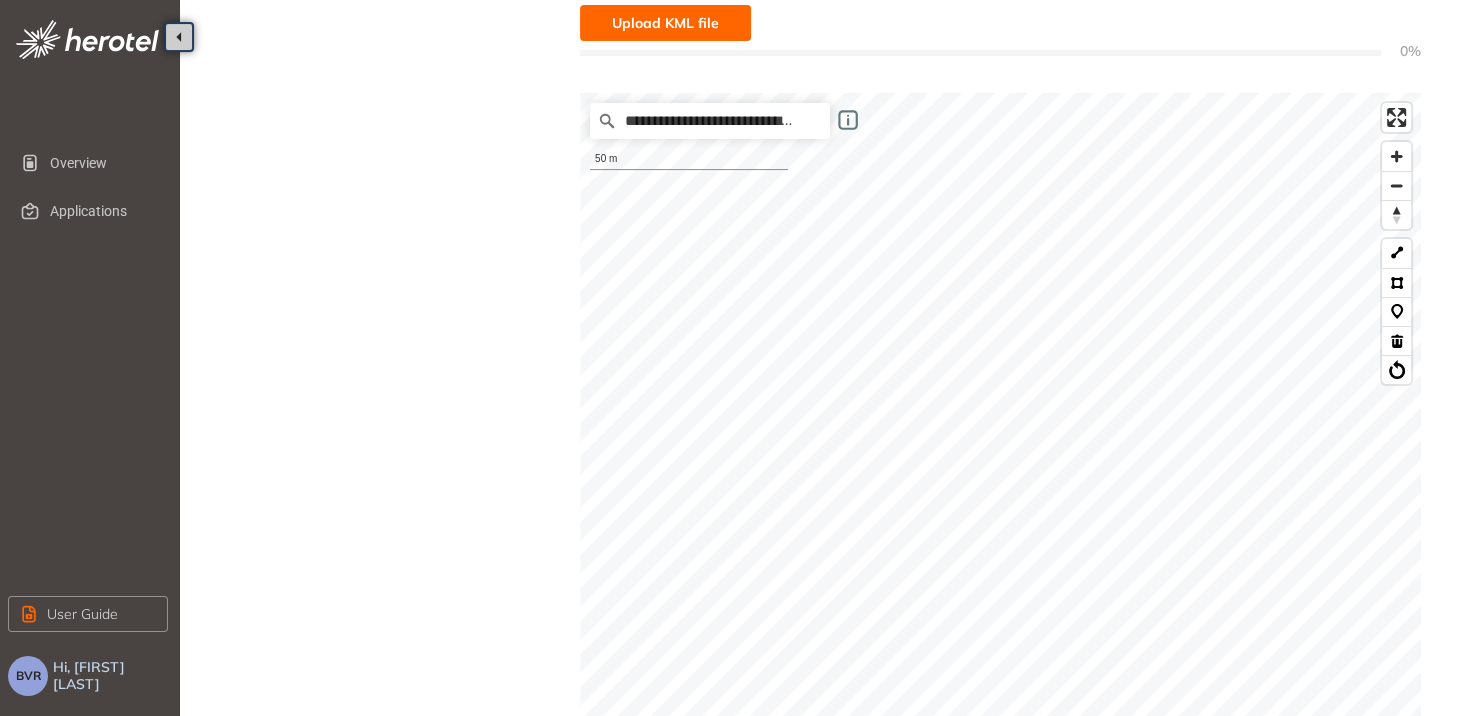 click on "**********" at bounding box center [1000, 312] 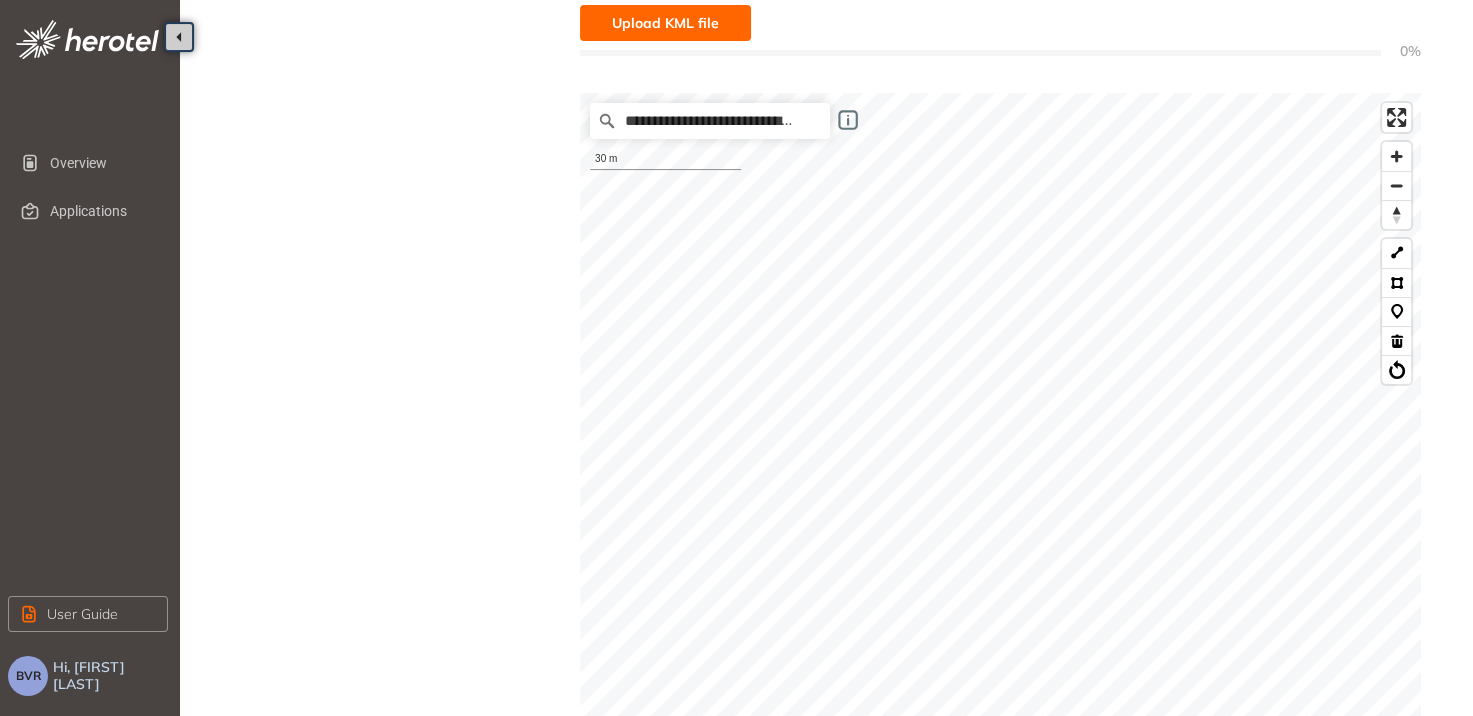 click on "Overview Applications User Guide BVR Hi, [FIRST] [LAST]  Project Details Location Confirmation Upload documents Location Confirmation Indicate your project location here Use the drawing tools on the map to mark your project’s location and coverage, or upload a KML file with your project route already plotted. Based on this information, the system will determine whether any of our services are affected and outline the relevant requirements and next steps If uploading a KML file, ensure it includes only the specific project route. Additional planning data may cause upload issues. Size of the uploaded file should not exceed the limit of 10MB See more details Project limitations: Line routes: max 180 km Polygon areas: max 40 km² Upload KML file 0% We are retrieving and analyzing a large volume of data, which may take a few moments. The speed of this process depends on your project size and internet connection. Please stay on this page until the process is complete. Map filters/ settings 30 m     Next" at bounding box center [736, -40] 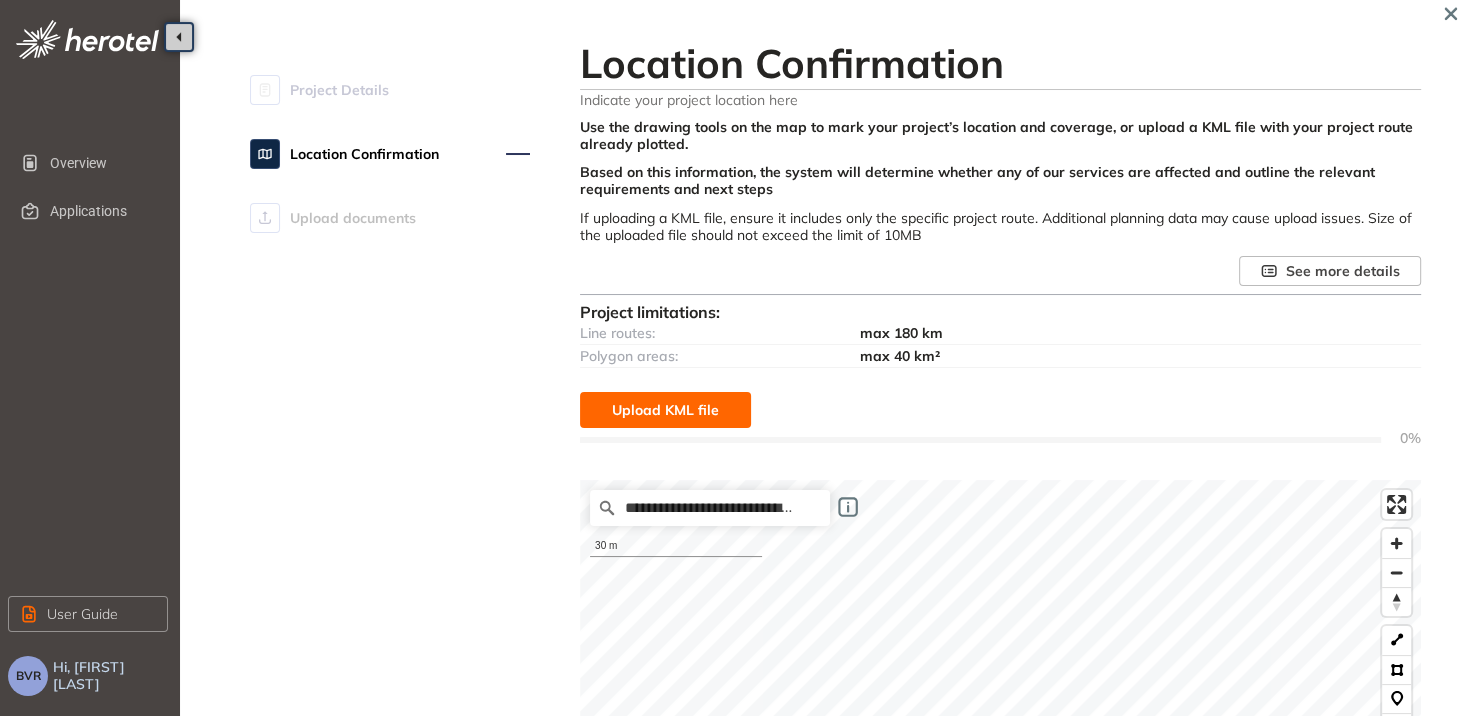 scroll, scrollTop: 10, scrollLeft: 0, axis: vertical 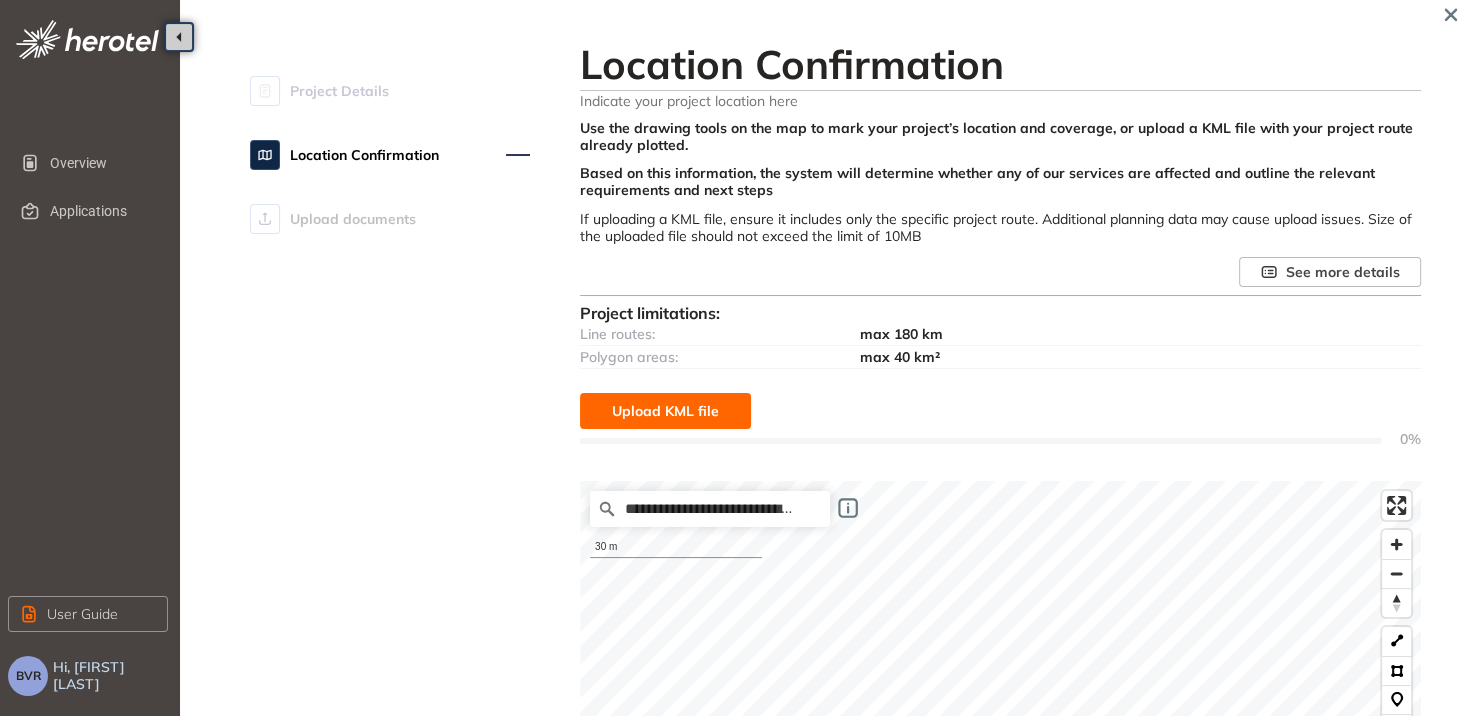 click on "Upload KML file" at bounding box center (665, 411) 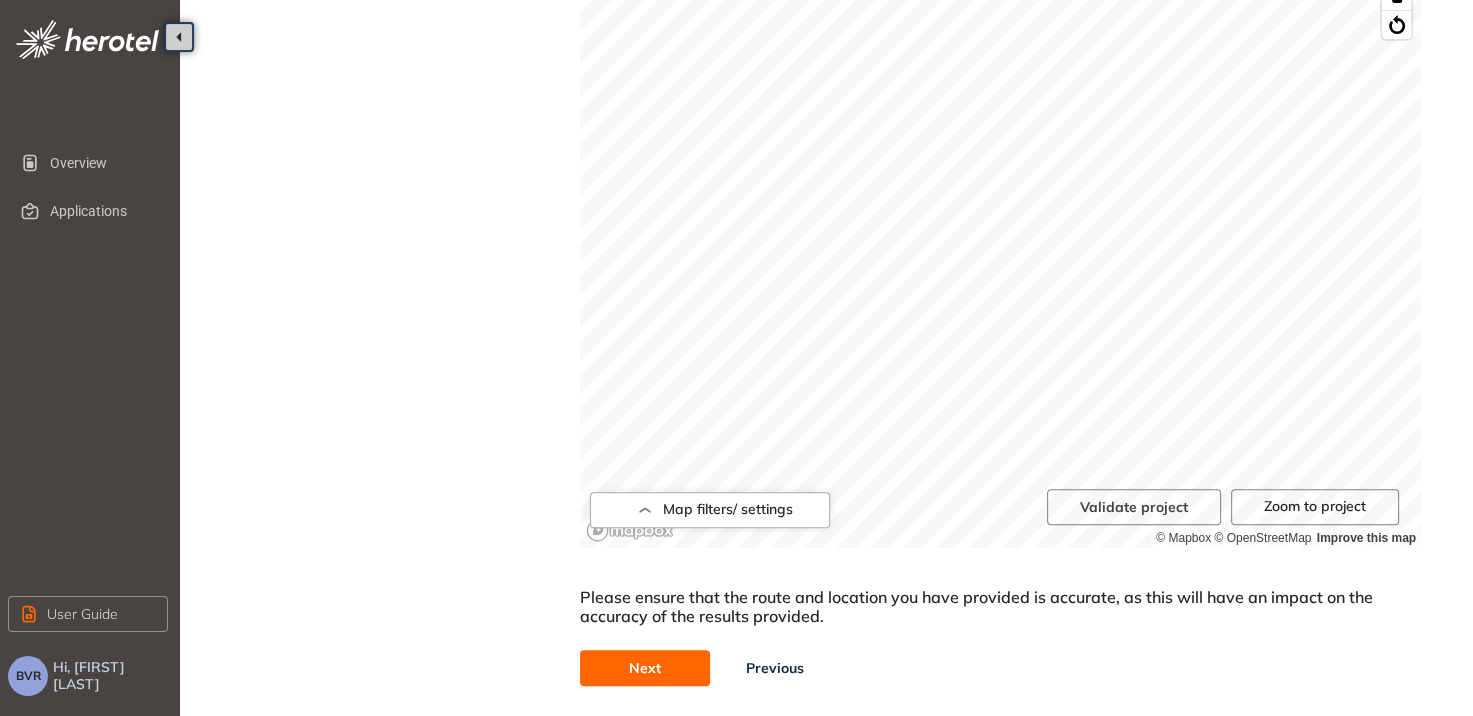 scroll, scrollTop: 762, scrollLeft: 0, axis: vertical 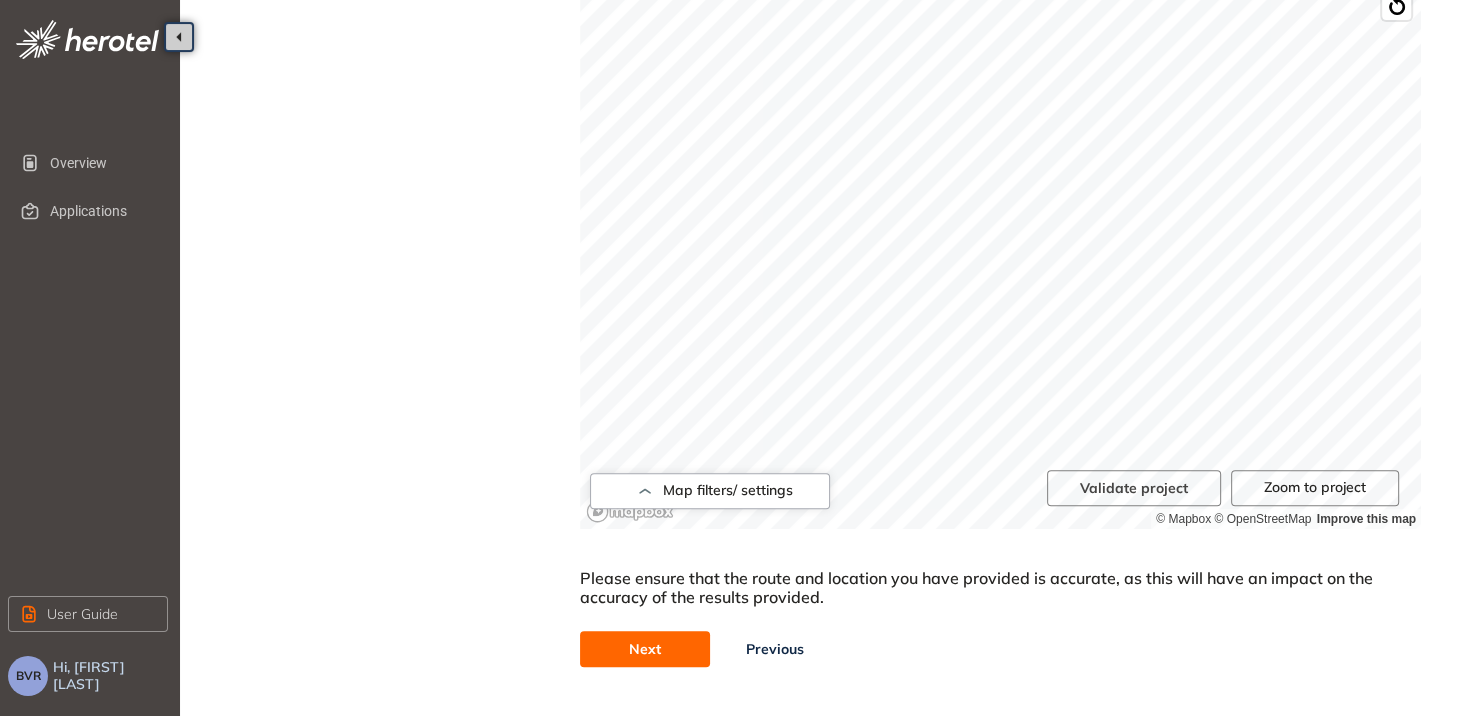 click on "Next" at bounding box center [645, 649] 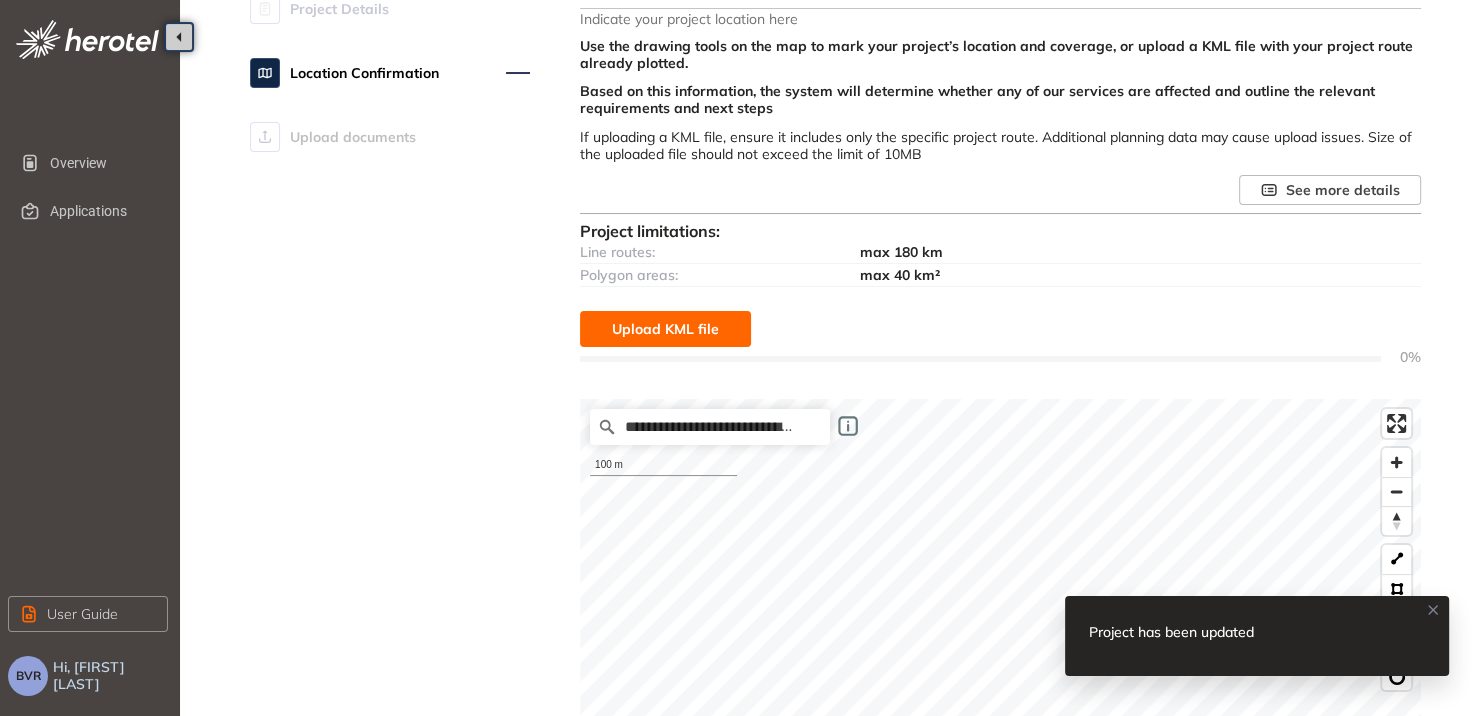 scroll, scrollTop: 0, scrollLeft: 0, axis: both 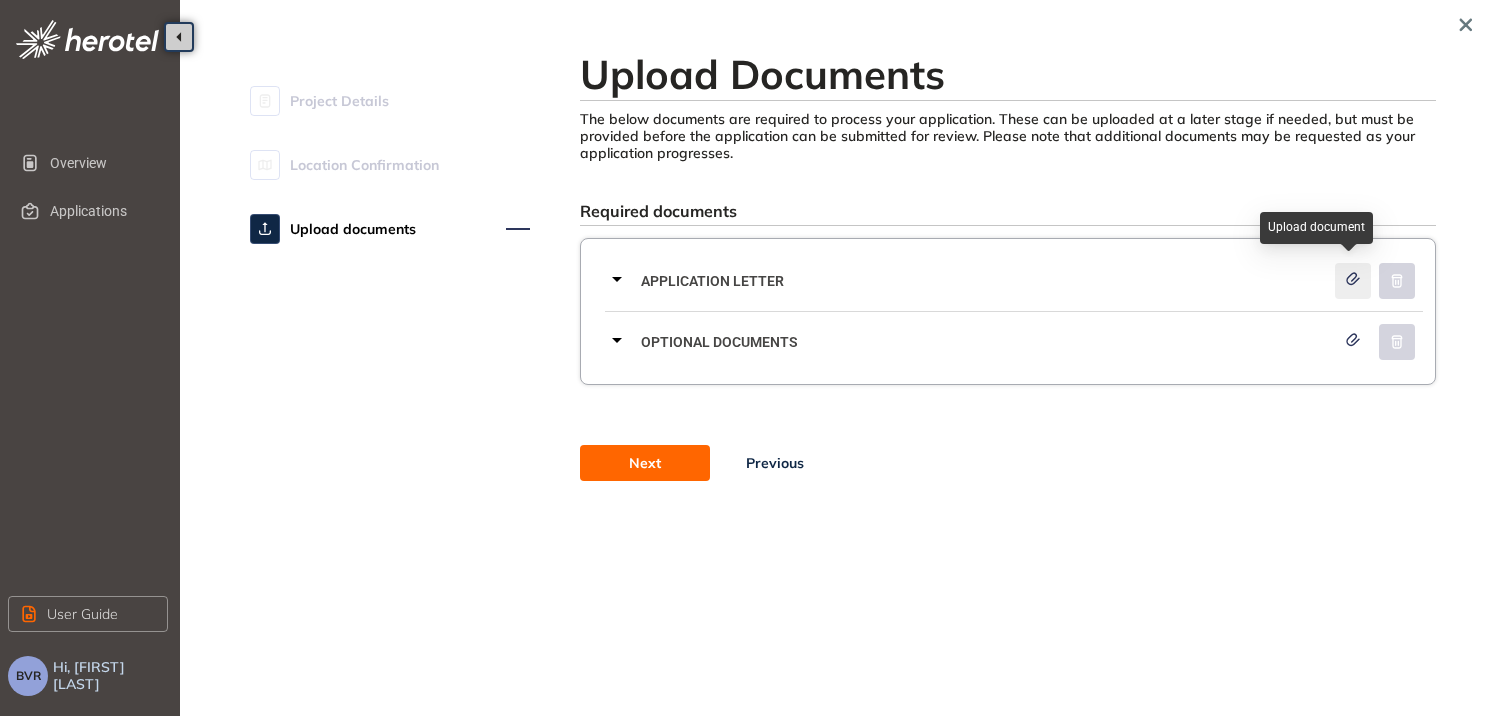 click 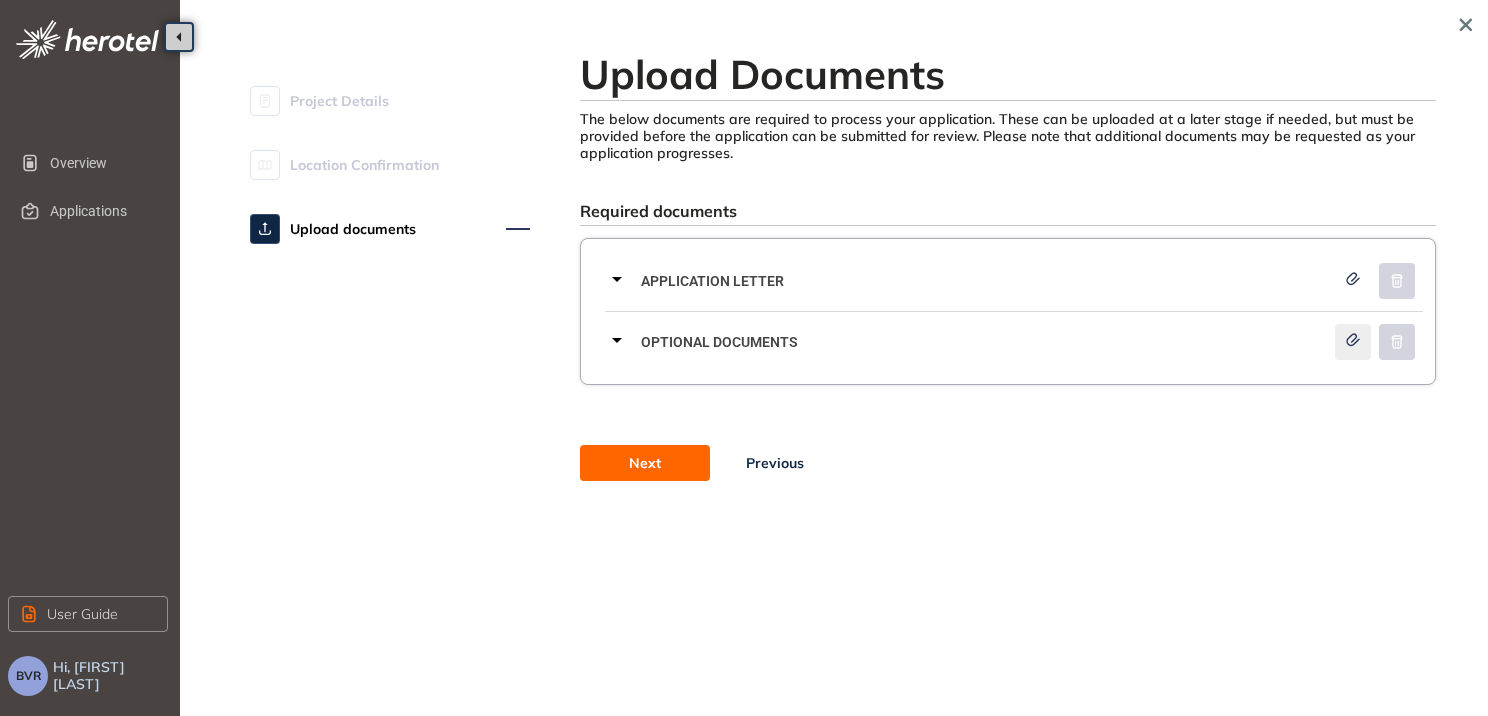 click 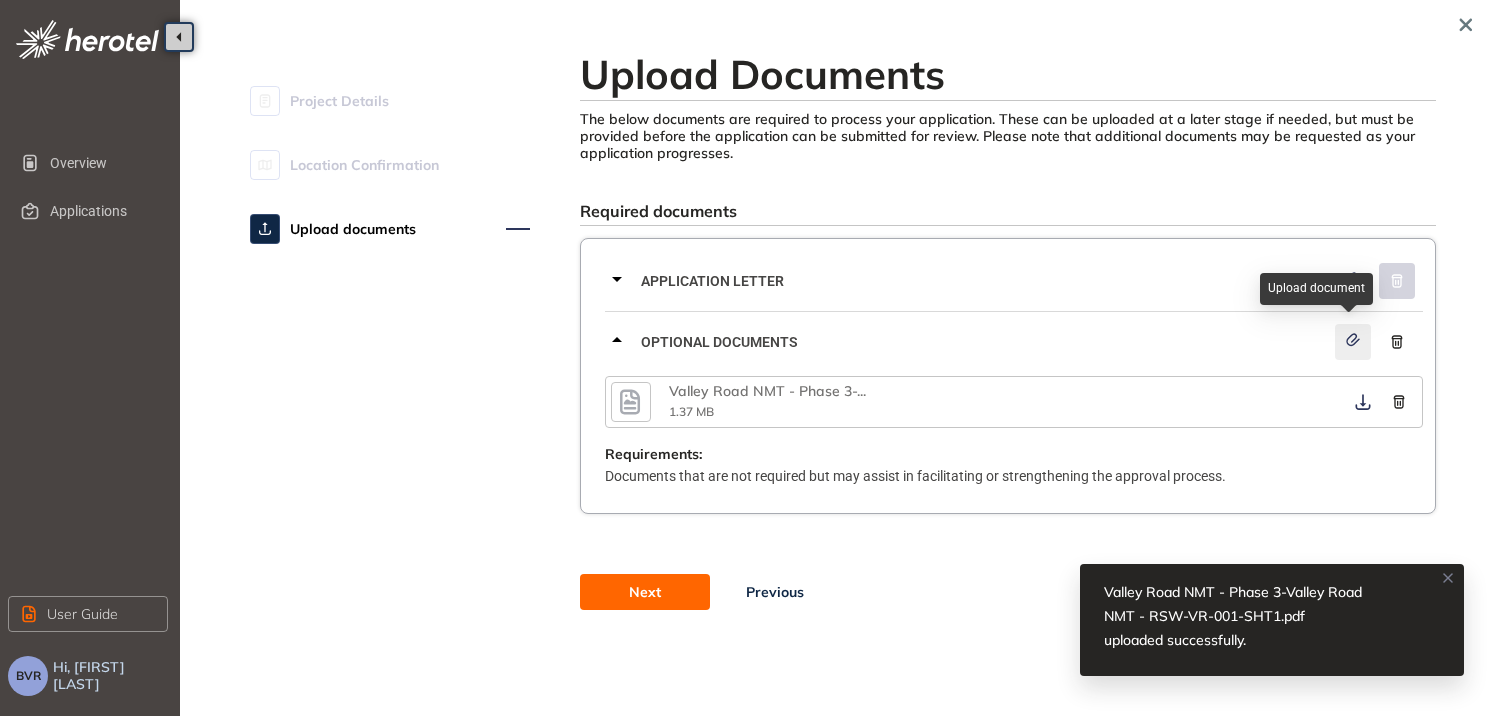 click 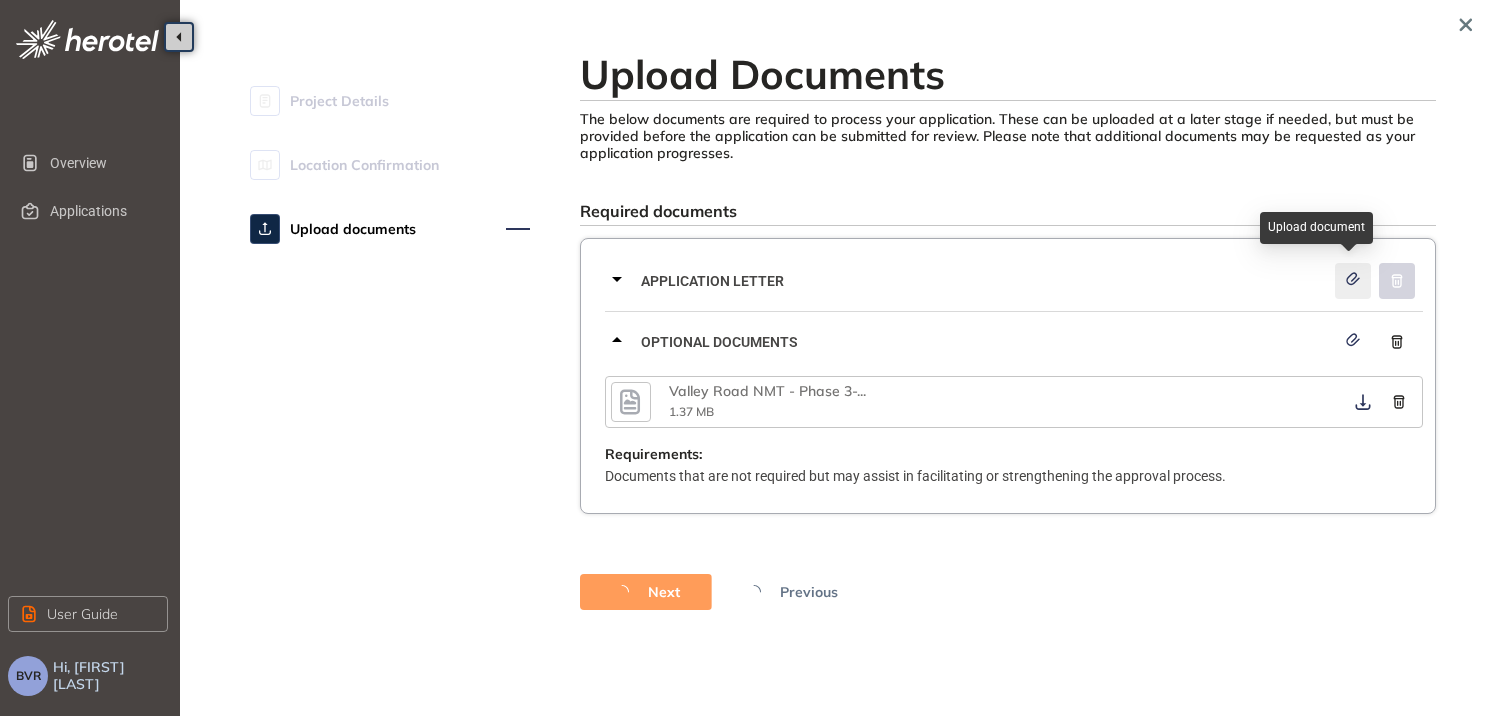 click 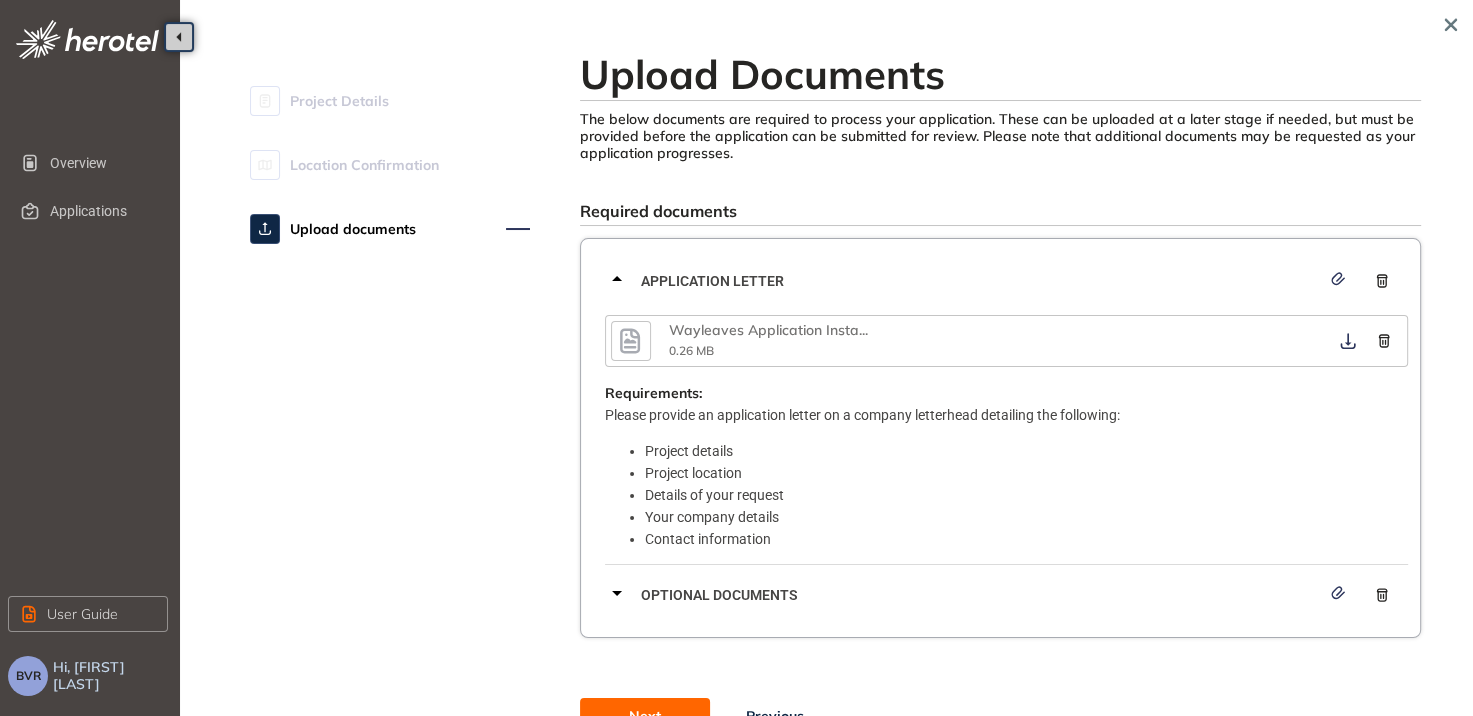 click 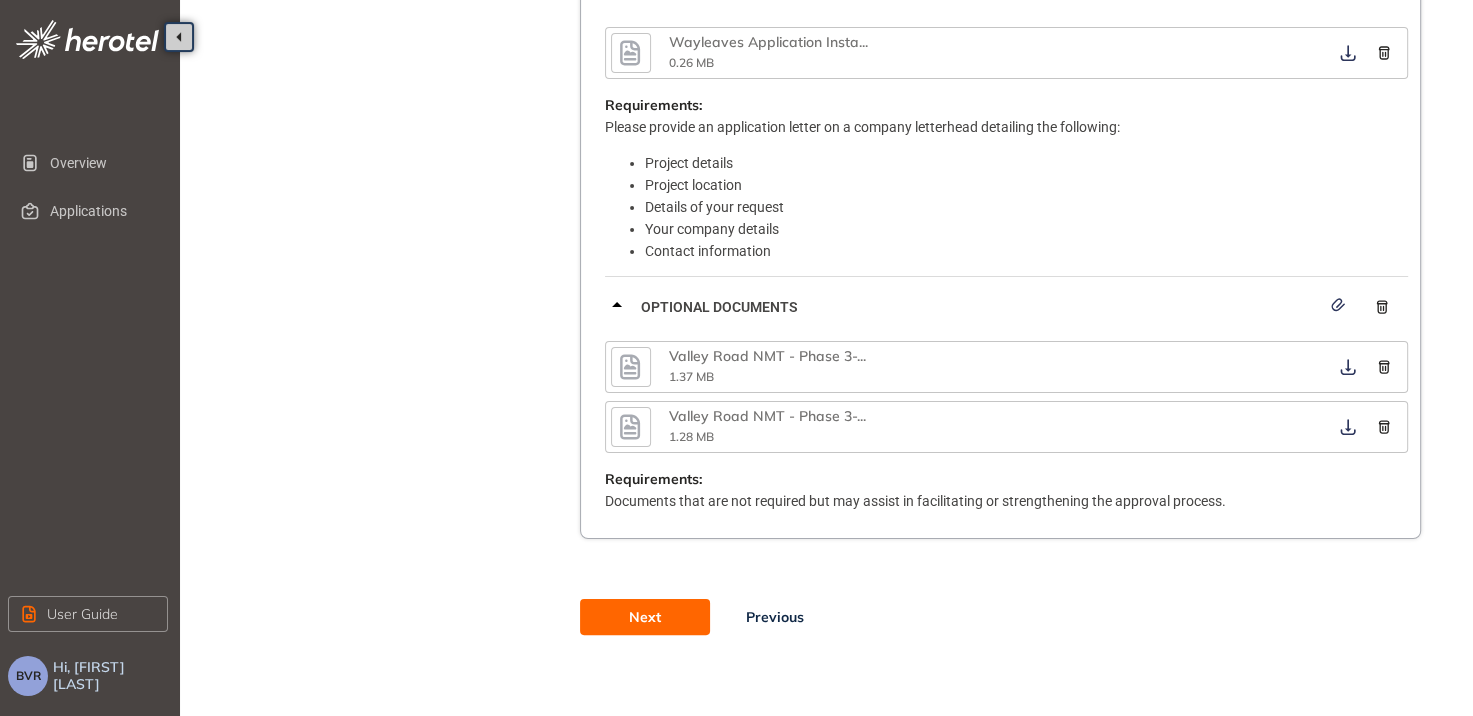 scroll, scrollTop: 295, scrollLeft: 0, axis: vertical 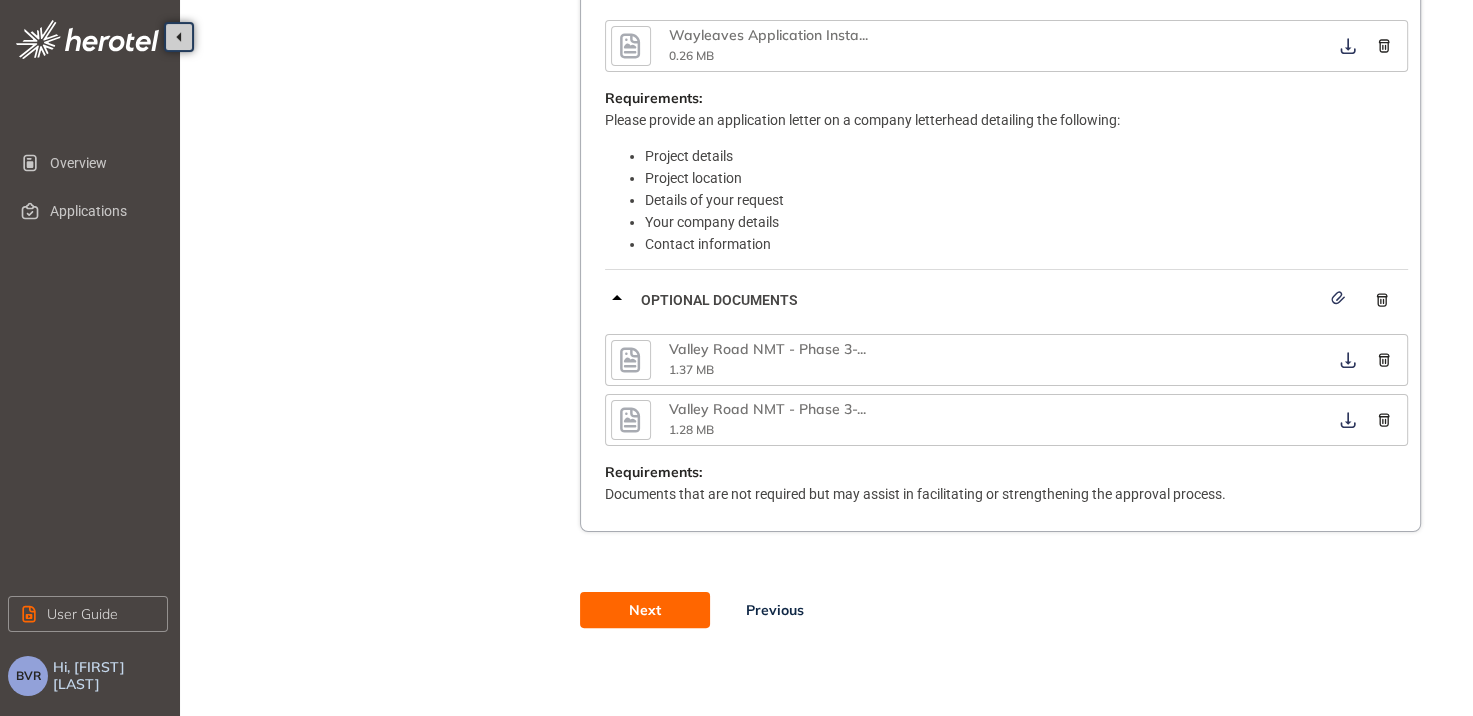 click on "Next" at bounding box center [645, 610] 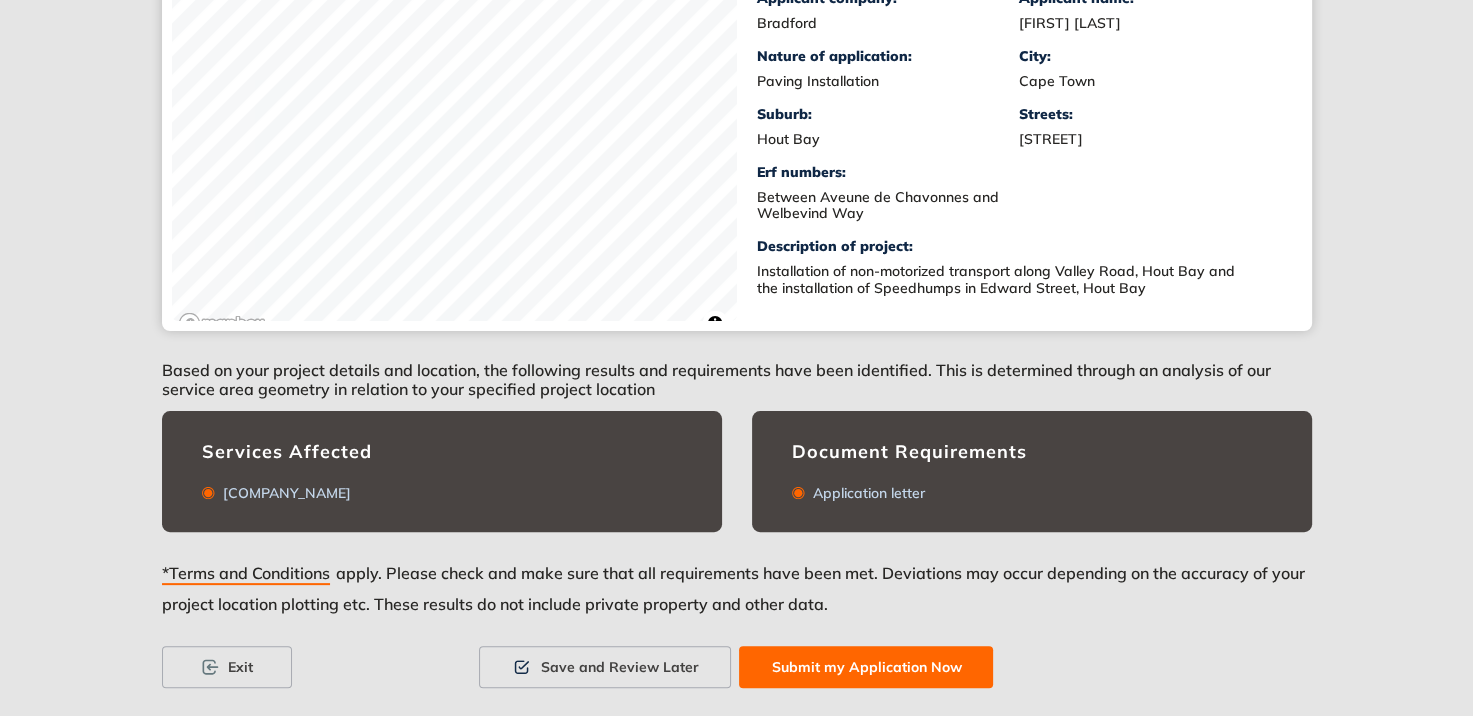 scroll, scrollTop: 460, scrollLeft: 0, axis: vertical 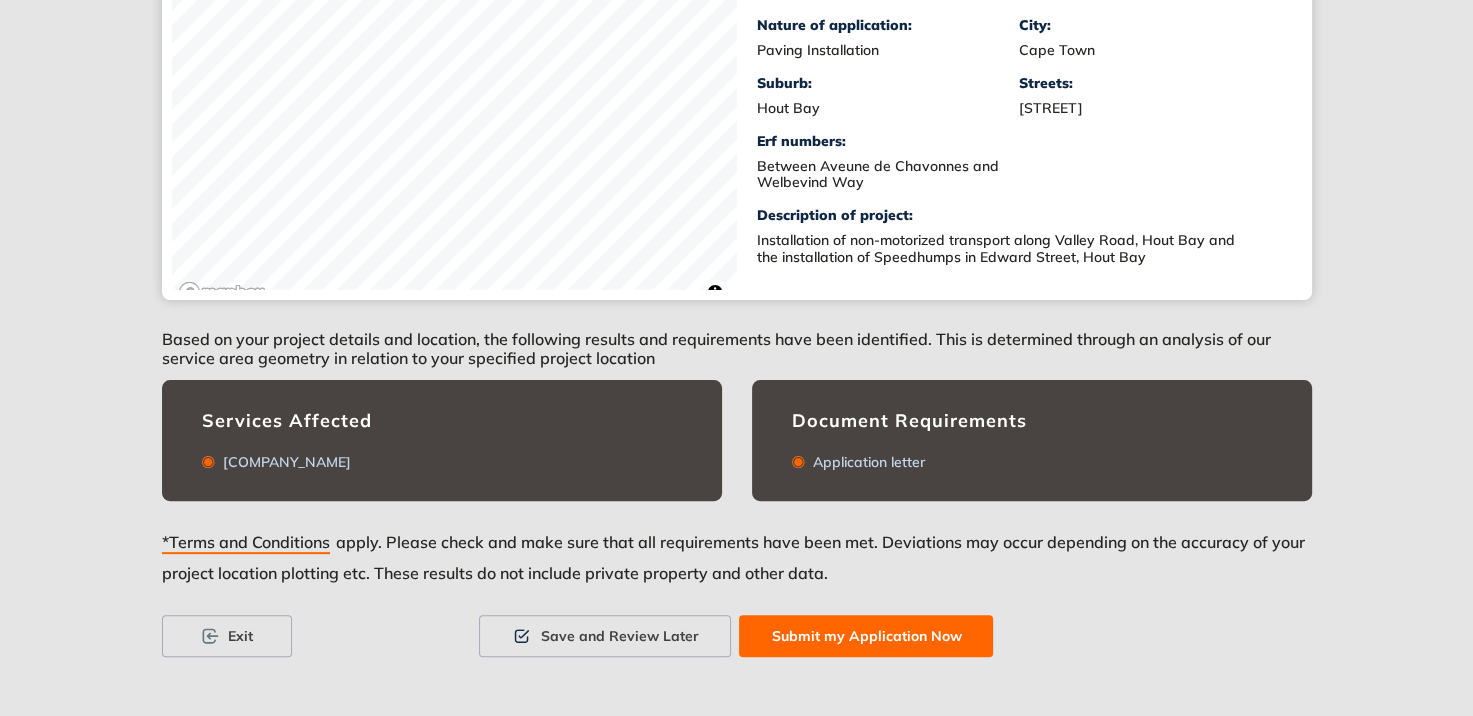 click on "Submit my Application Now" at bounding box center [866, 636] 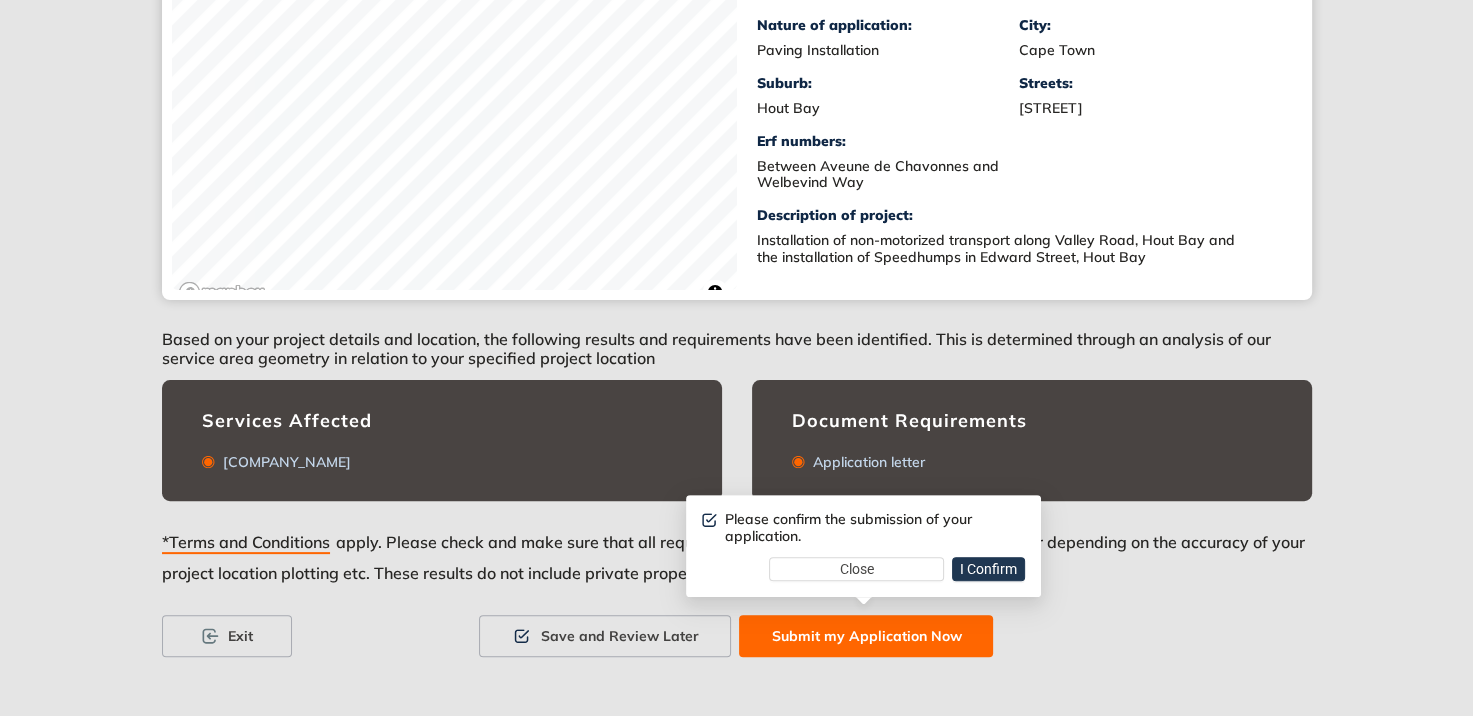 click on "I Confirm" at bounding box center [988, 569] 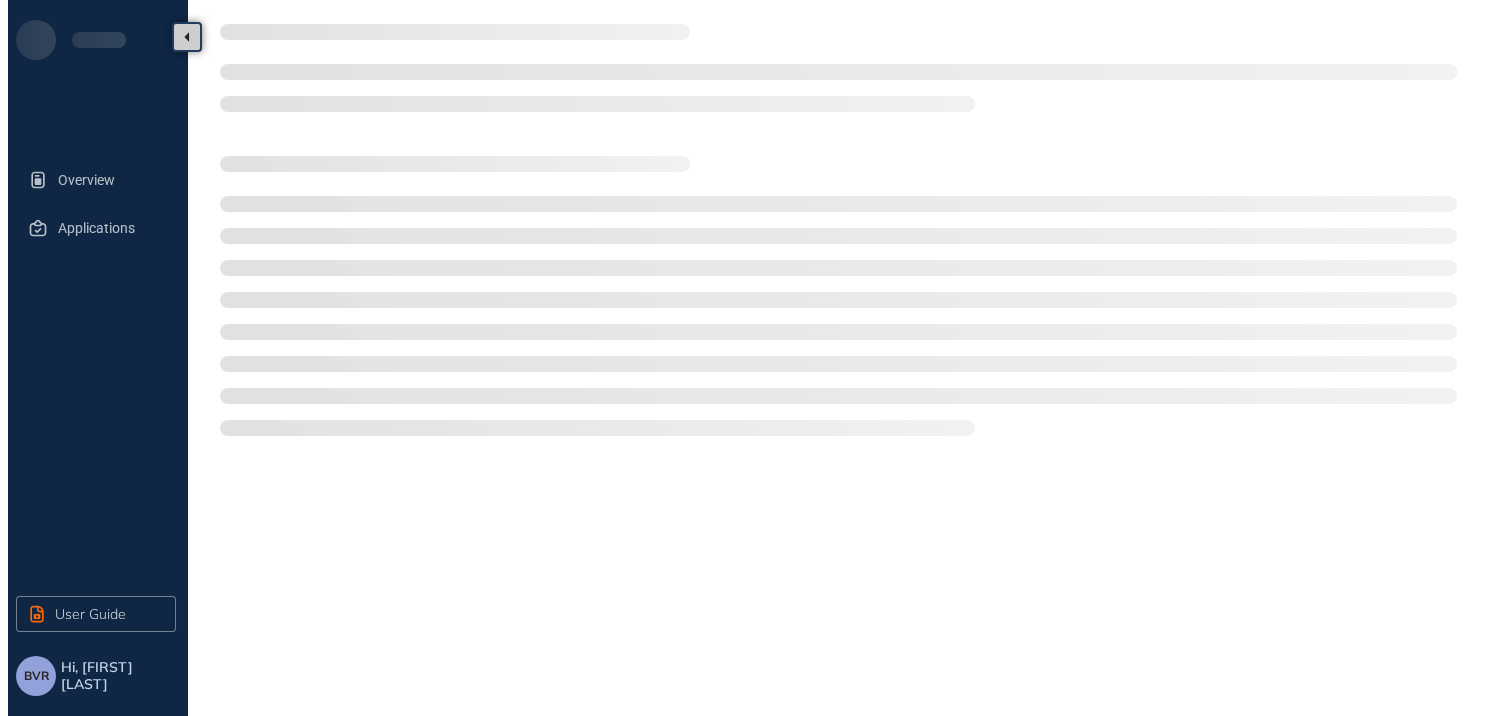 scroll, scrollTop: 0, scrollLeft: 0, axis: both 